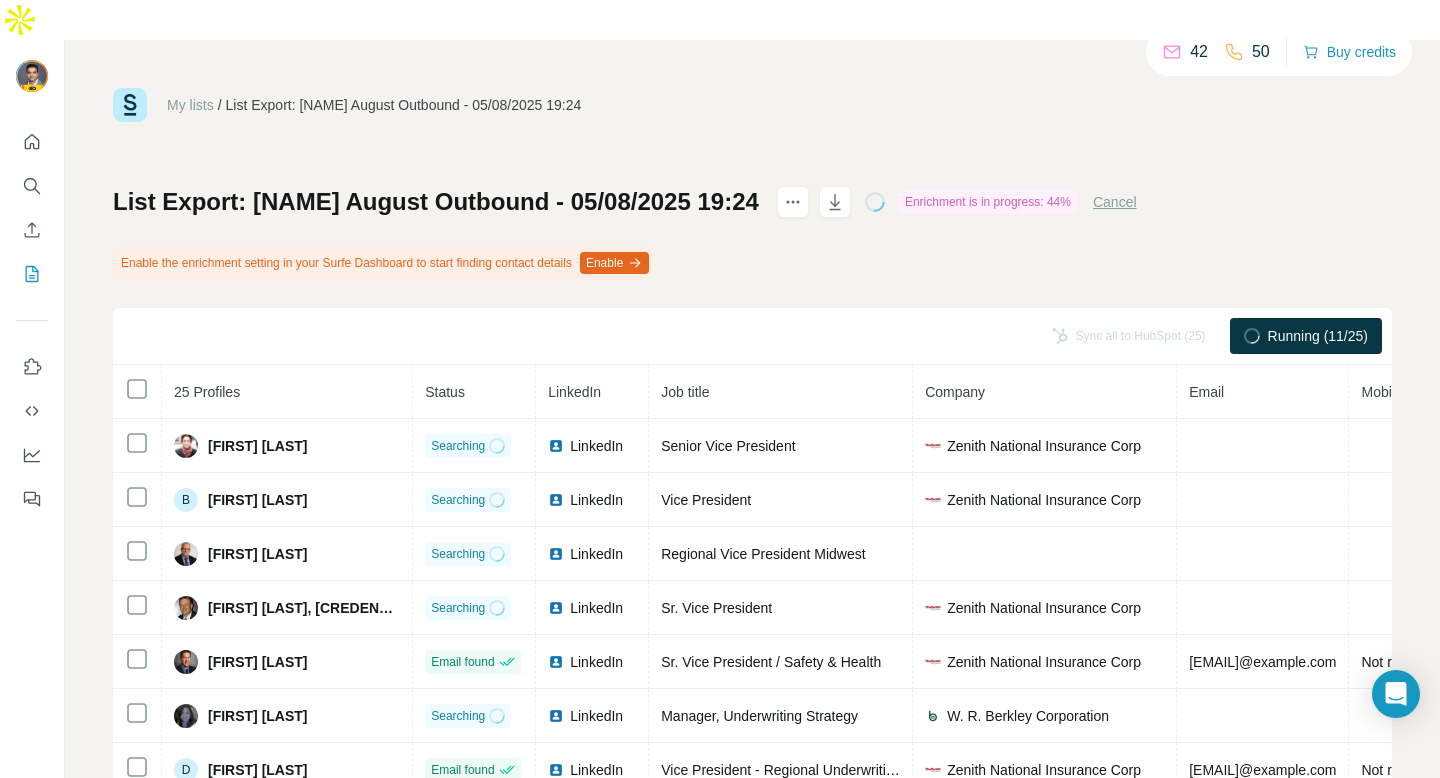 scroll, scrollTop: 0, scrollLeft: 0, axis: both 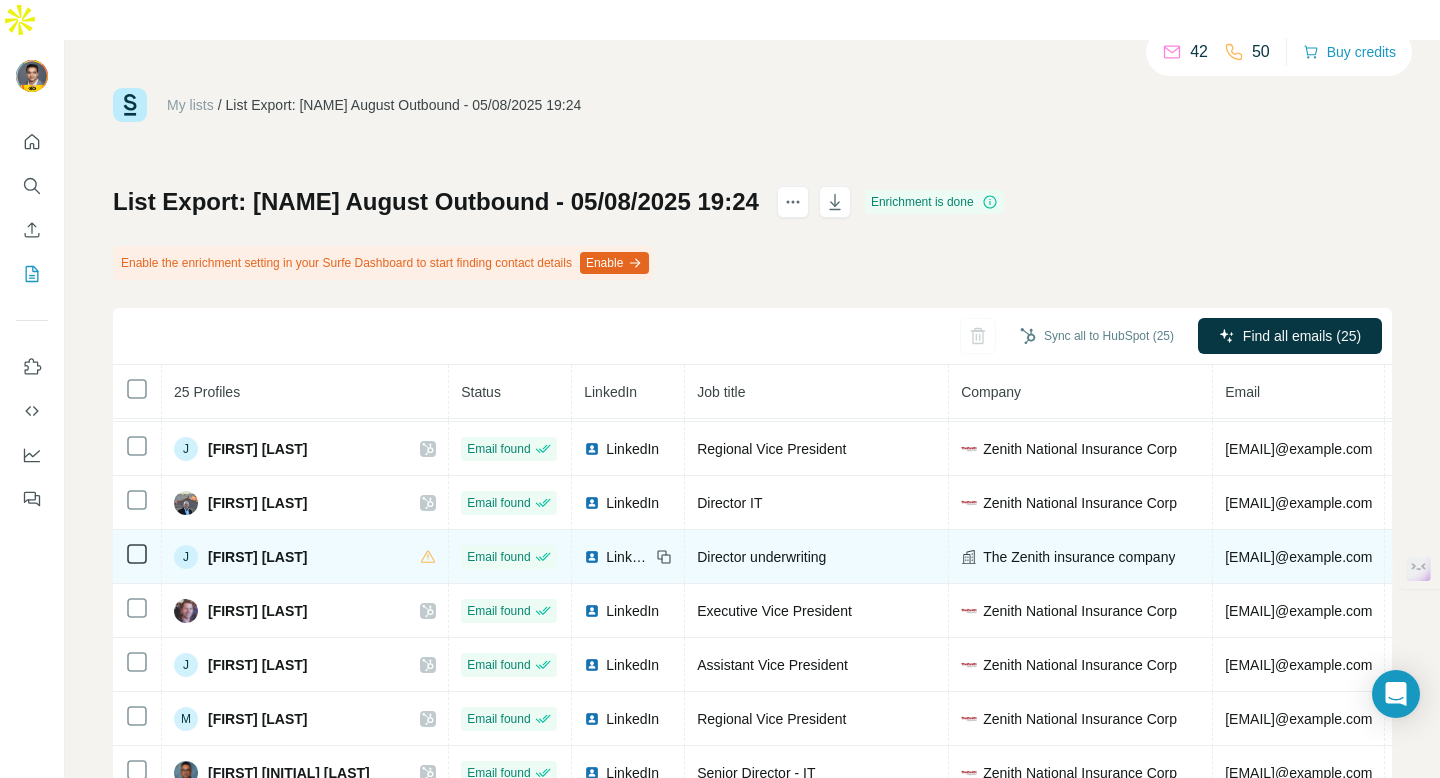click 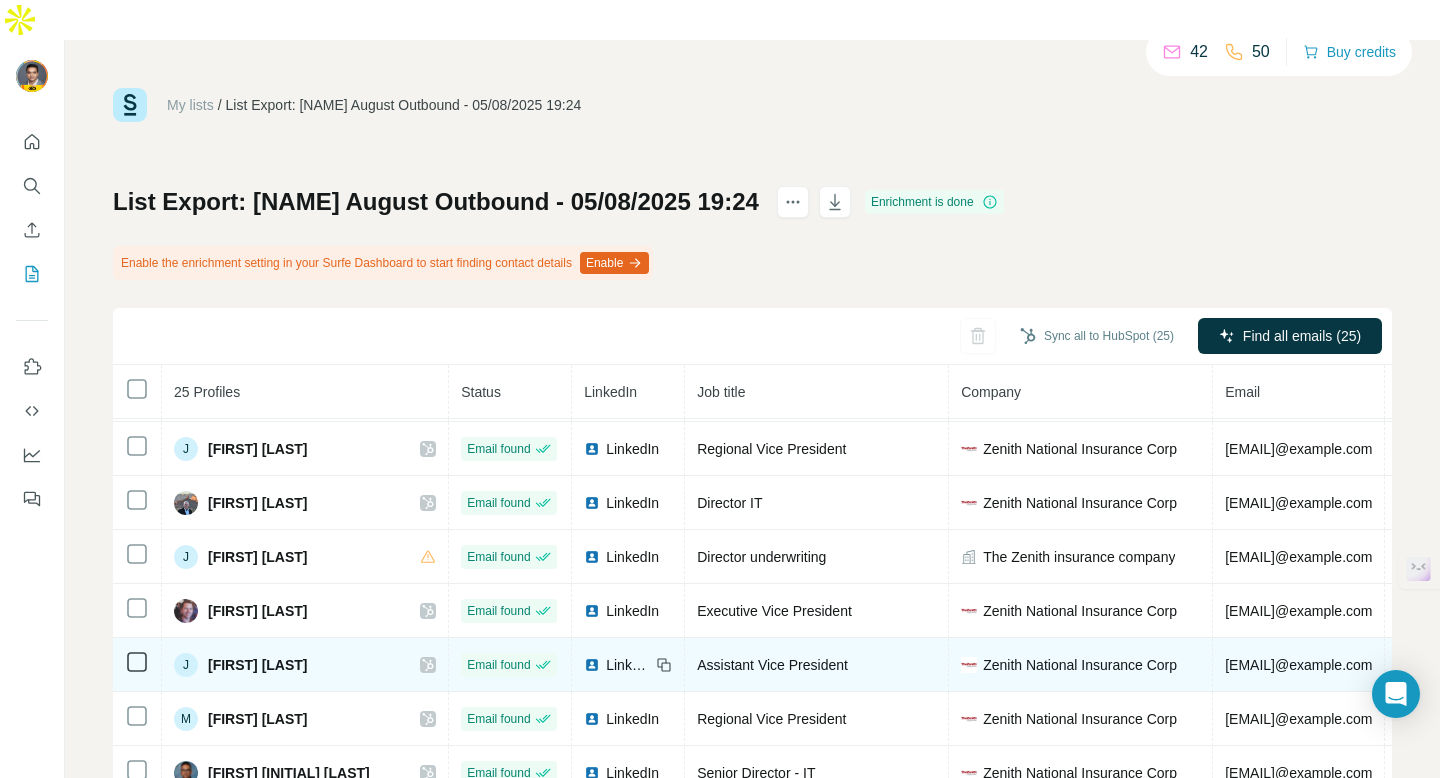 scroll, scrollTop: 606, scrollLeft: 0, axis: vertical 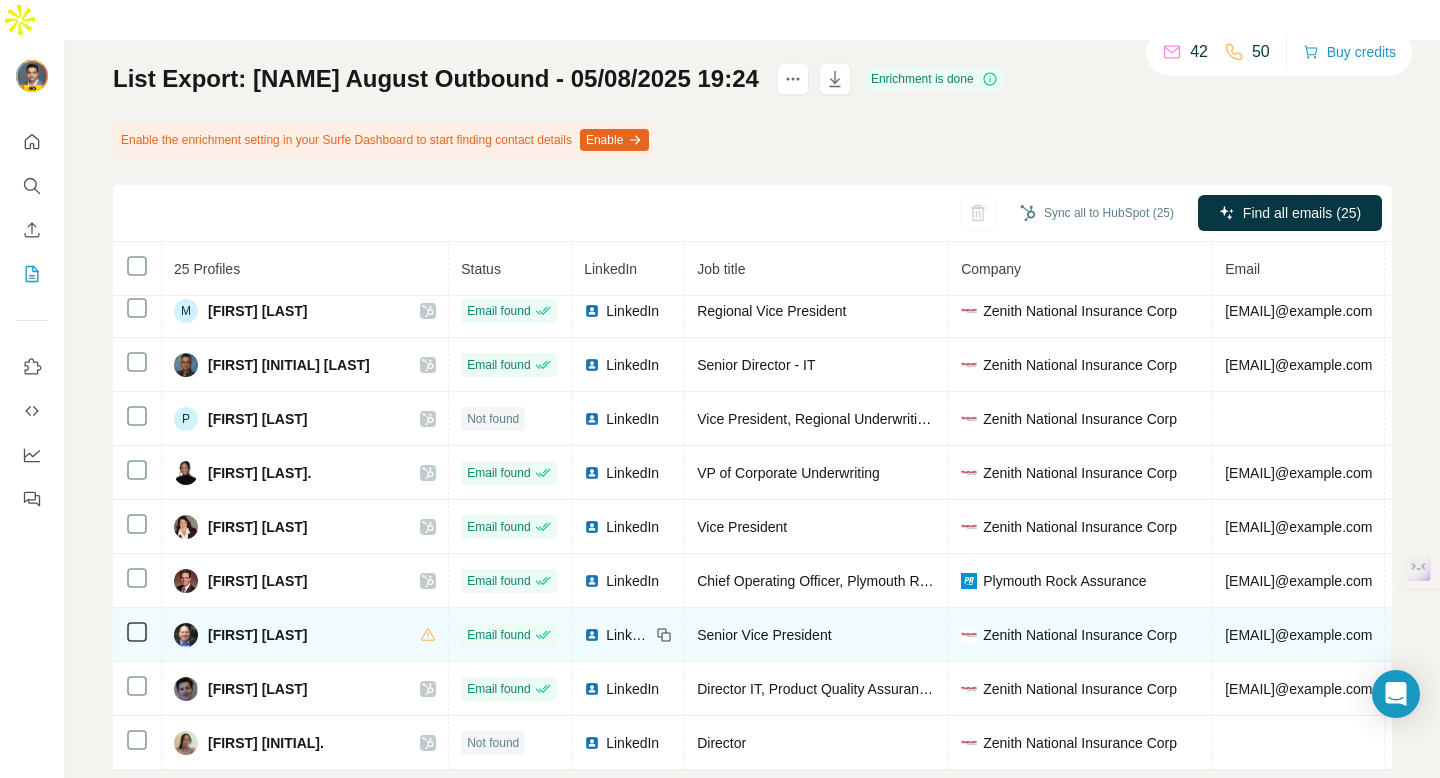 click 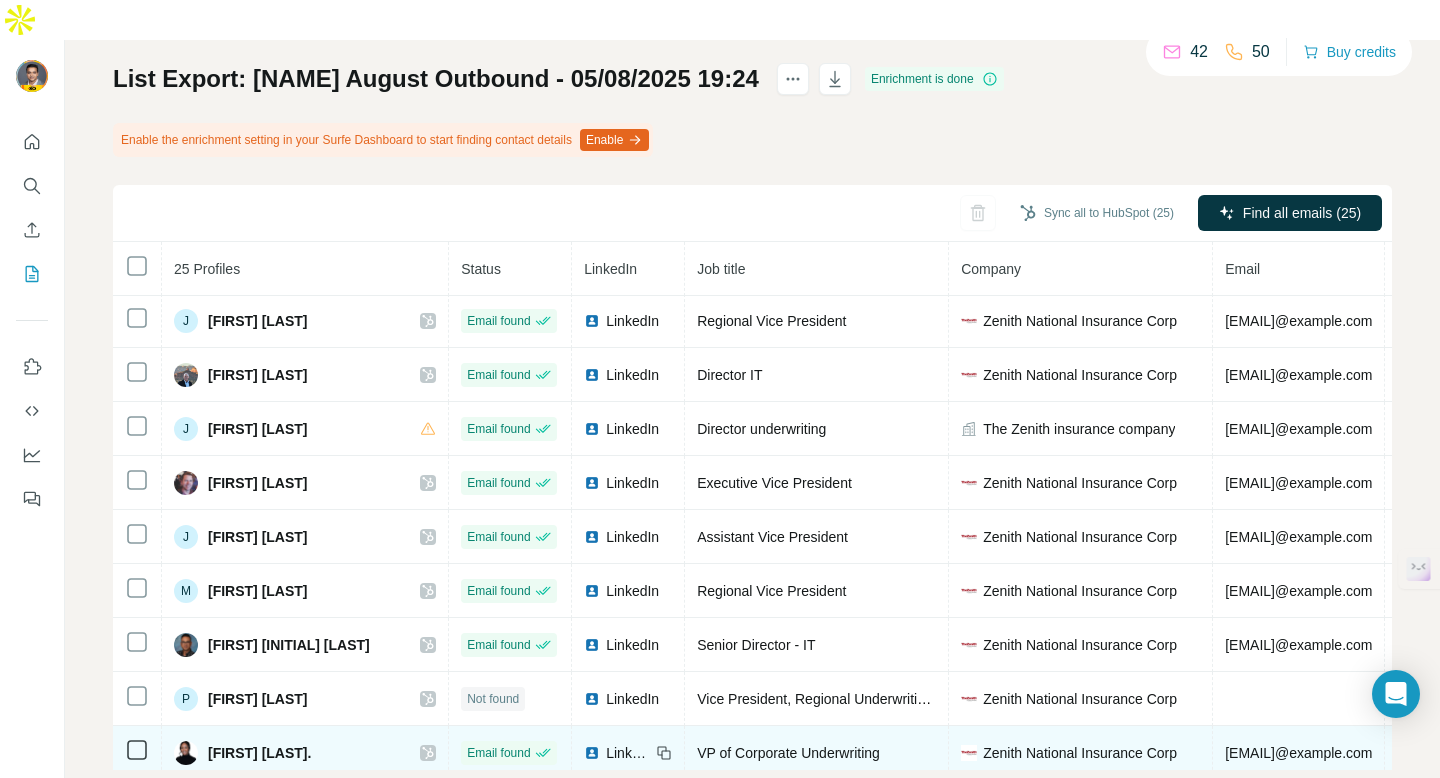 scroll, scrollTop: 0, scrollLeft: 0, axis: both 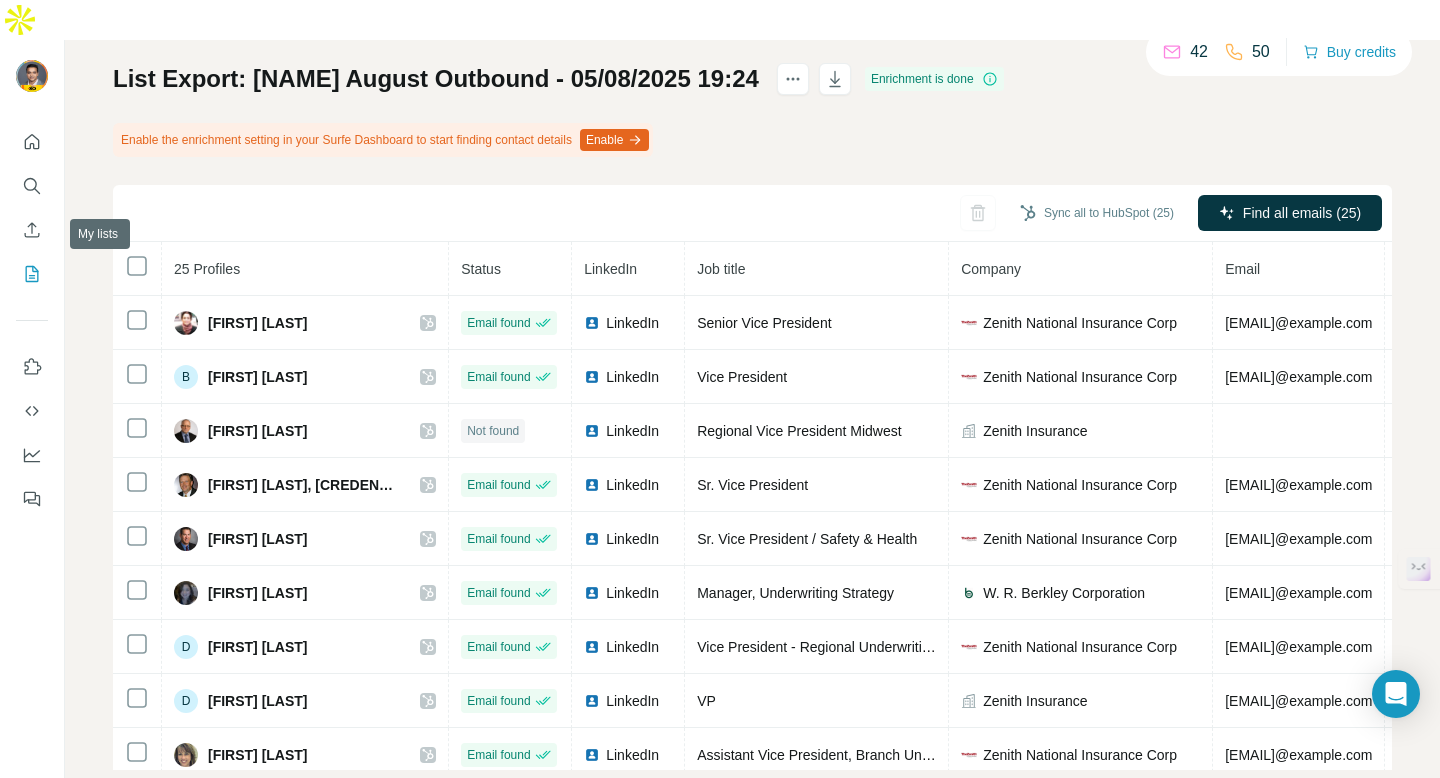 click 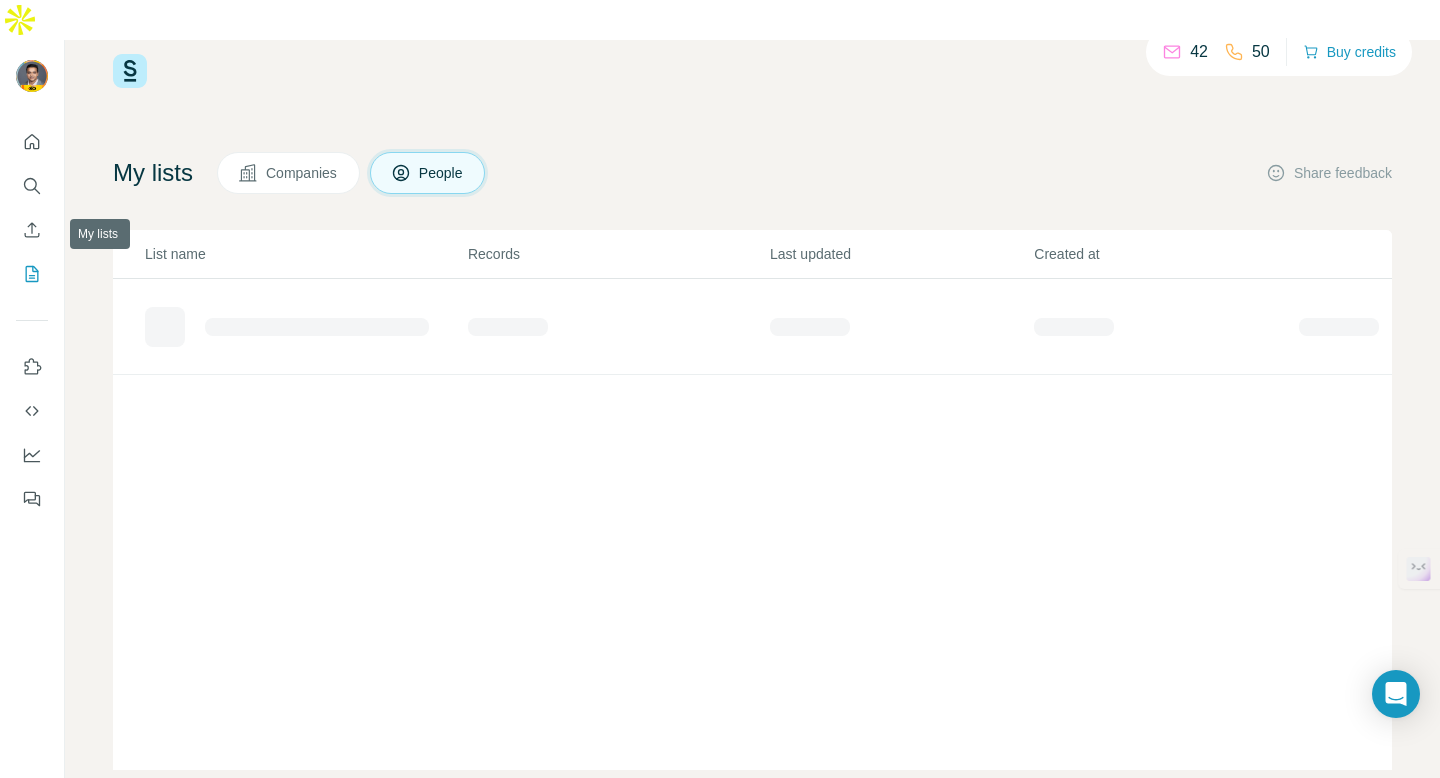 scroll, scrollTop: 34, scrollLeft: 0, axis: vertical 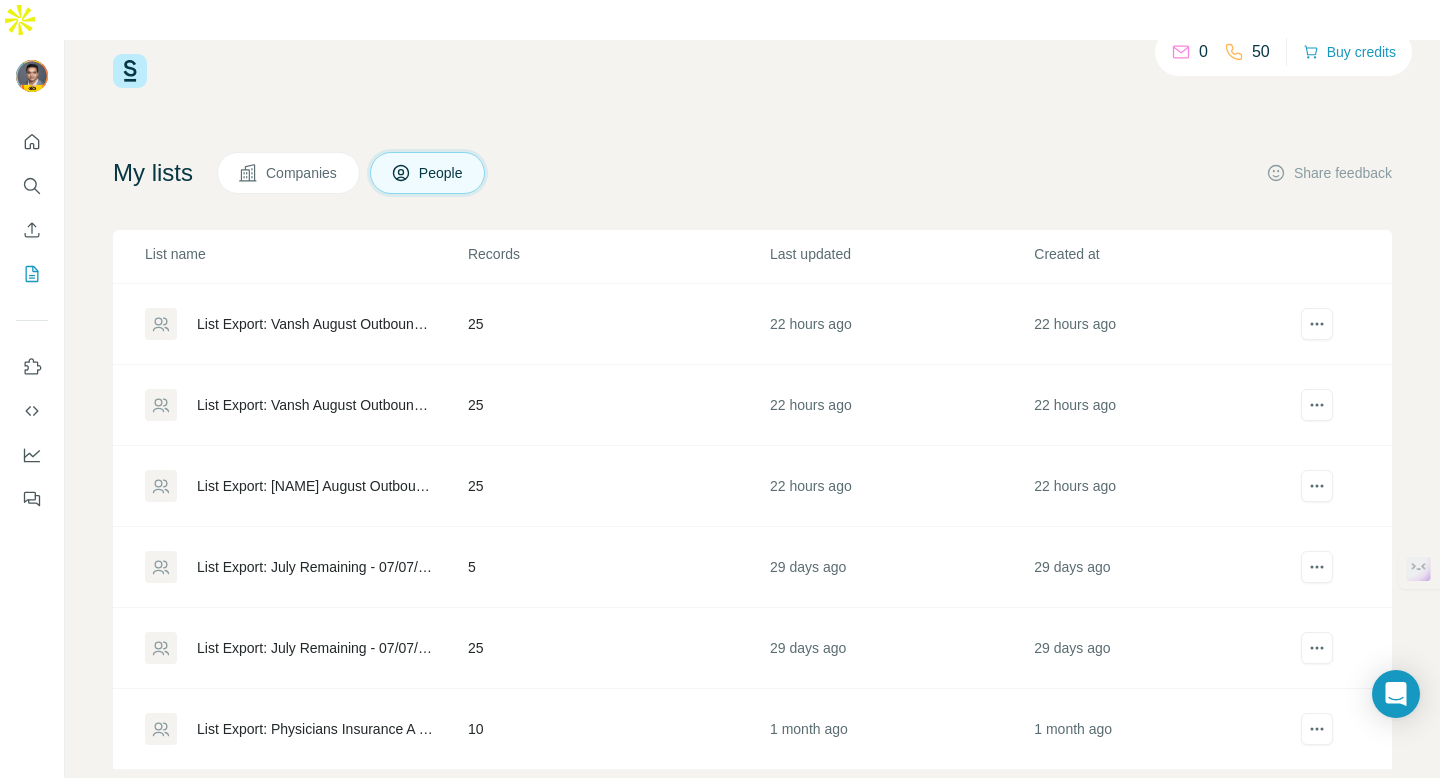 click on "List Export: [NAME] August Outbound - 04/08/2025 21:23" at bounding box center (315, 486) 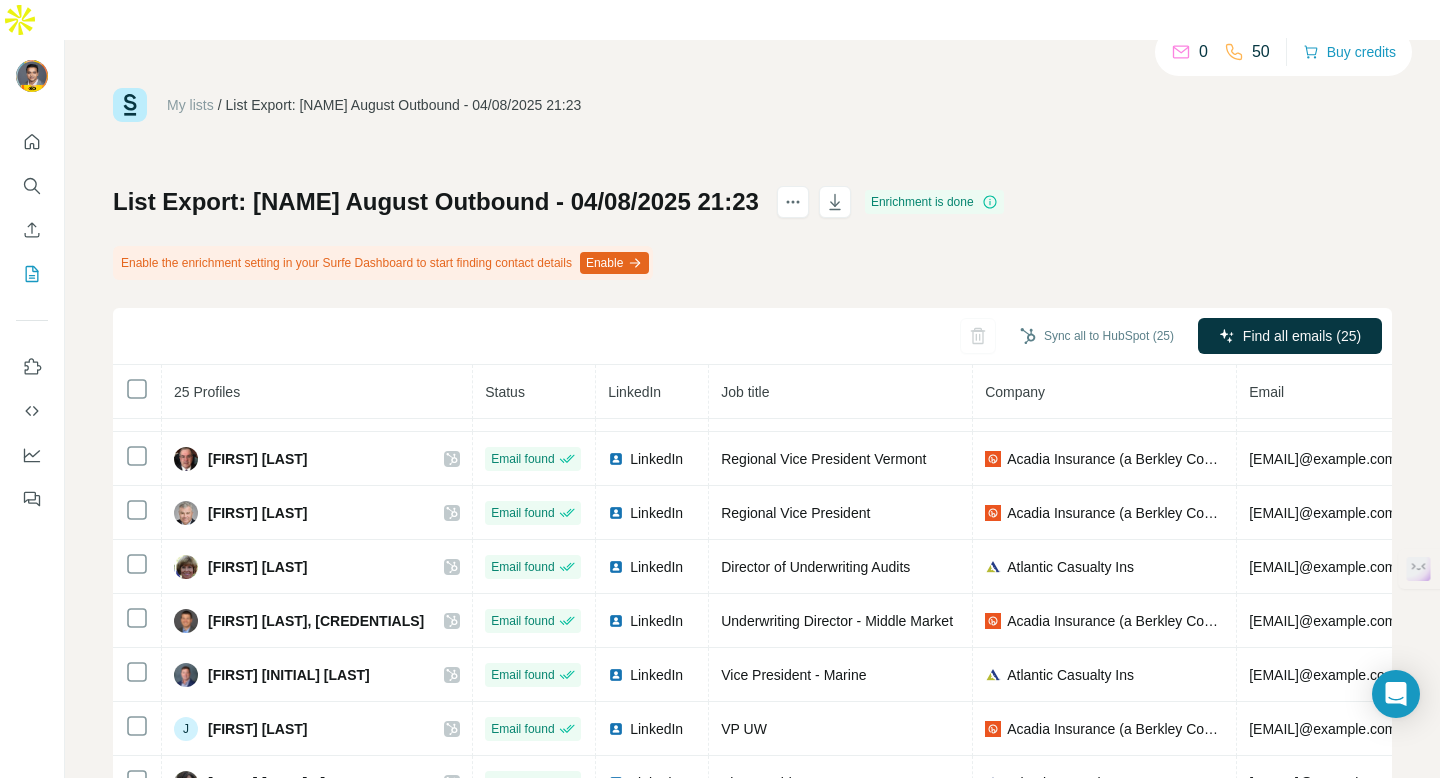 scroll, scrollTop: 606, scrollLeft: 0, axis: vertical 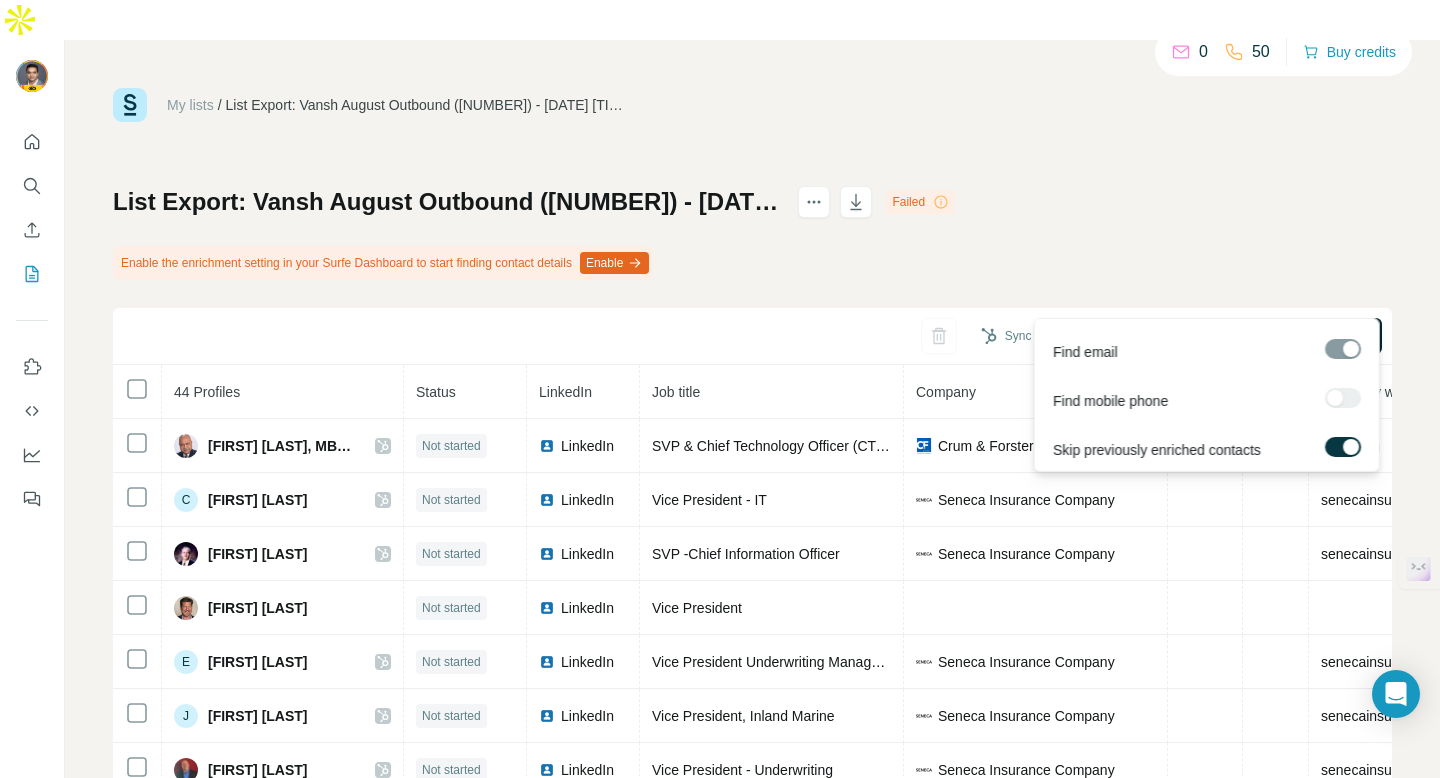 click on "Find all emails (44)" at bounding box center [1282, 336] 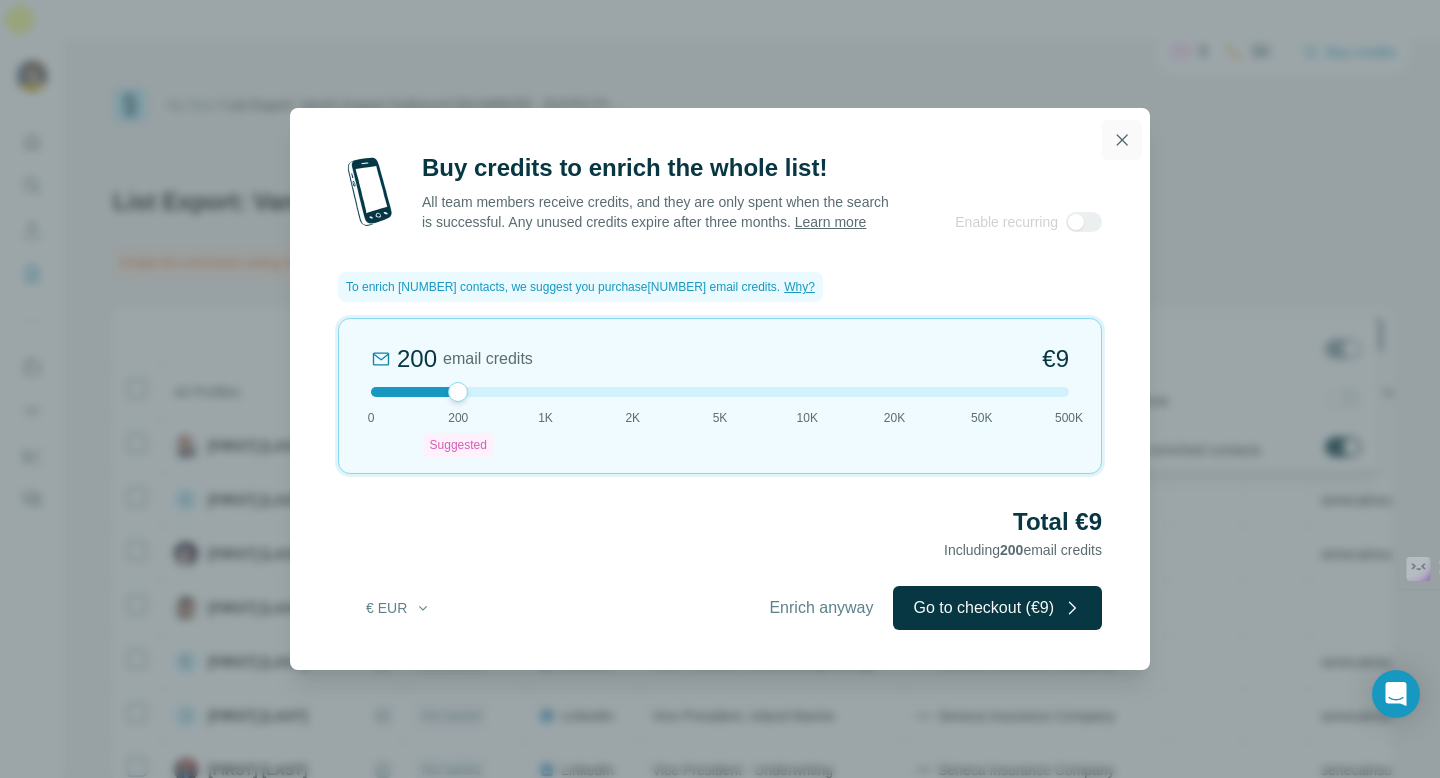 click 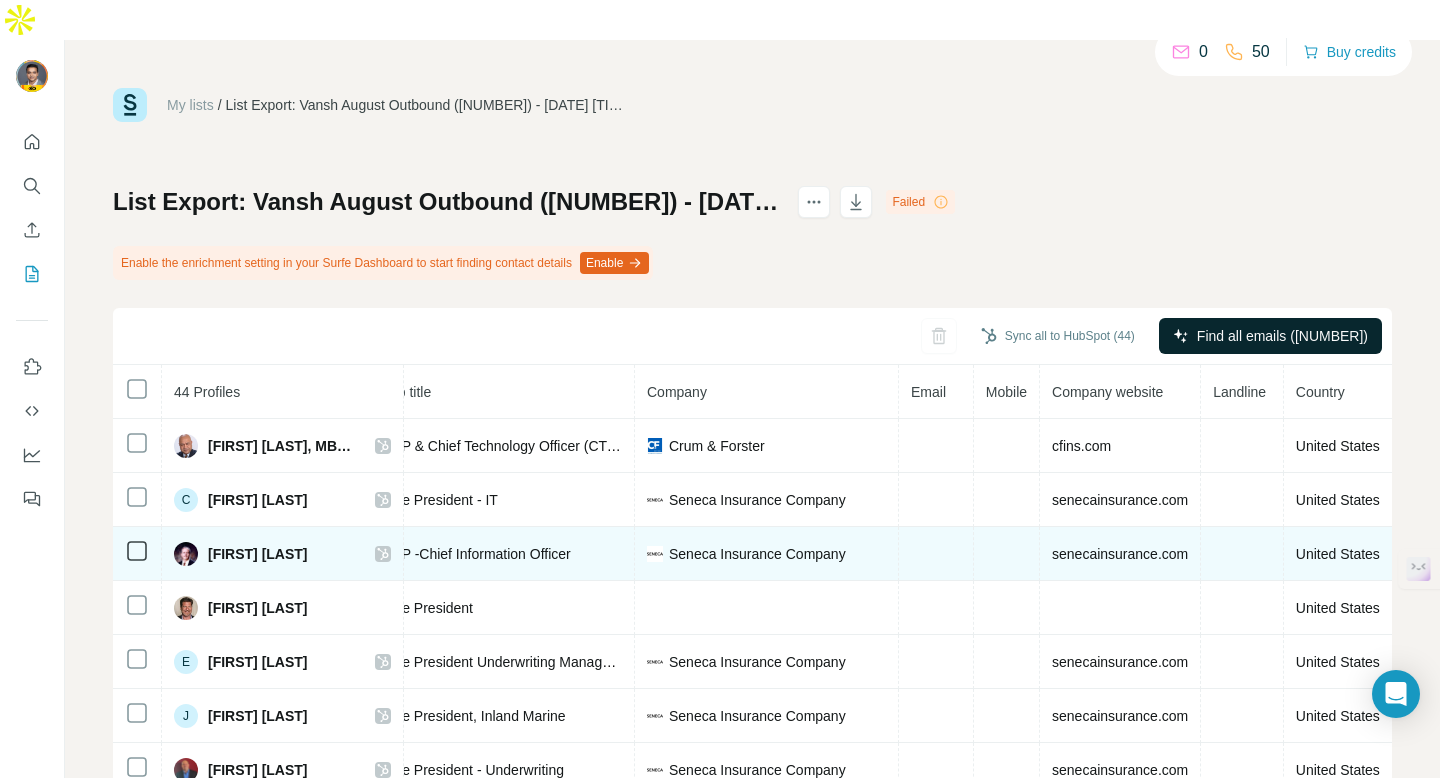 scroll, scrollTop: 606, scrollLeft: 436, axis: both 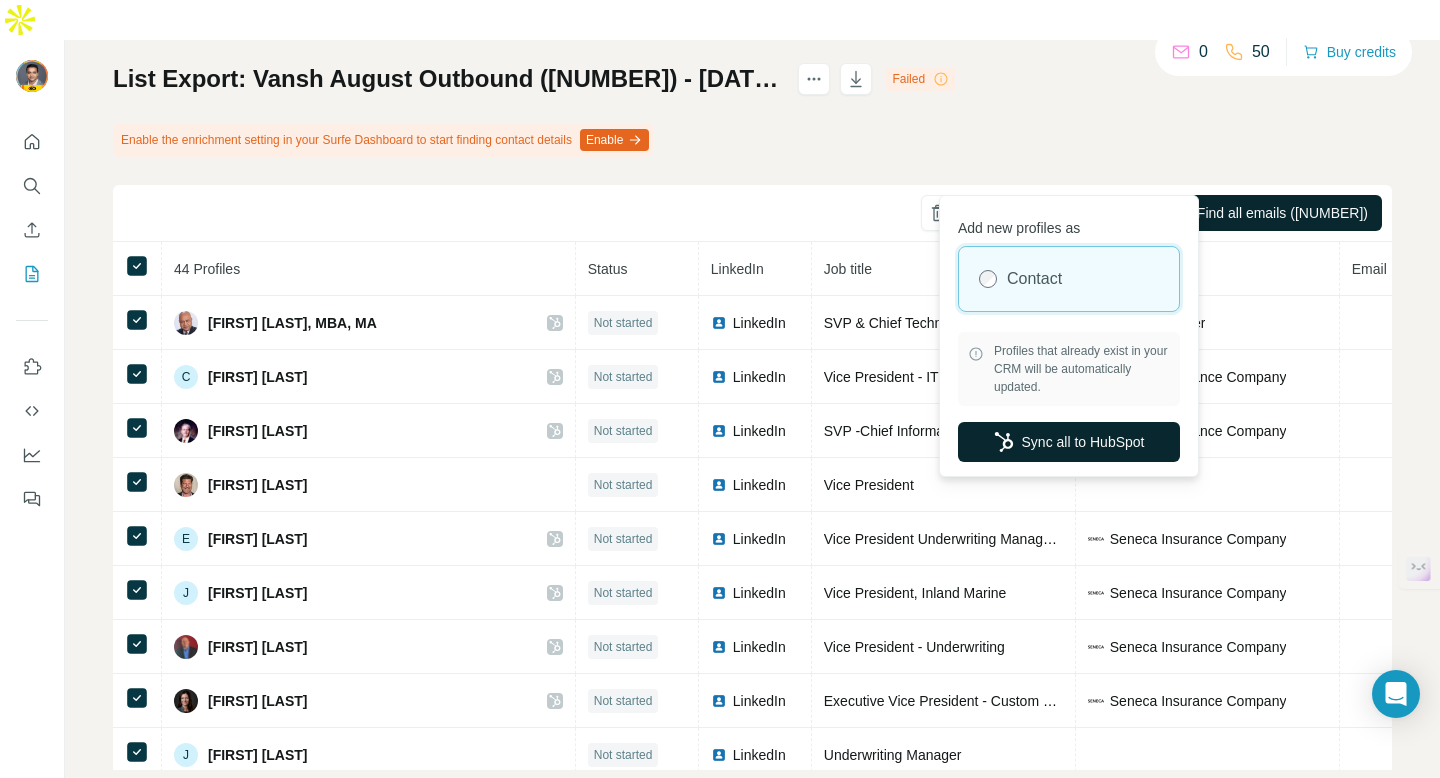 click on "Sync all to HubSpot" at bounding box center (1069, 442) 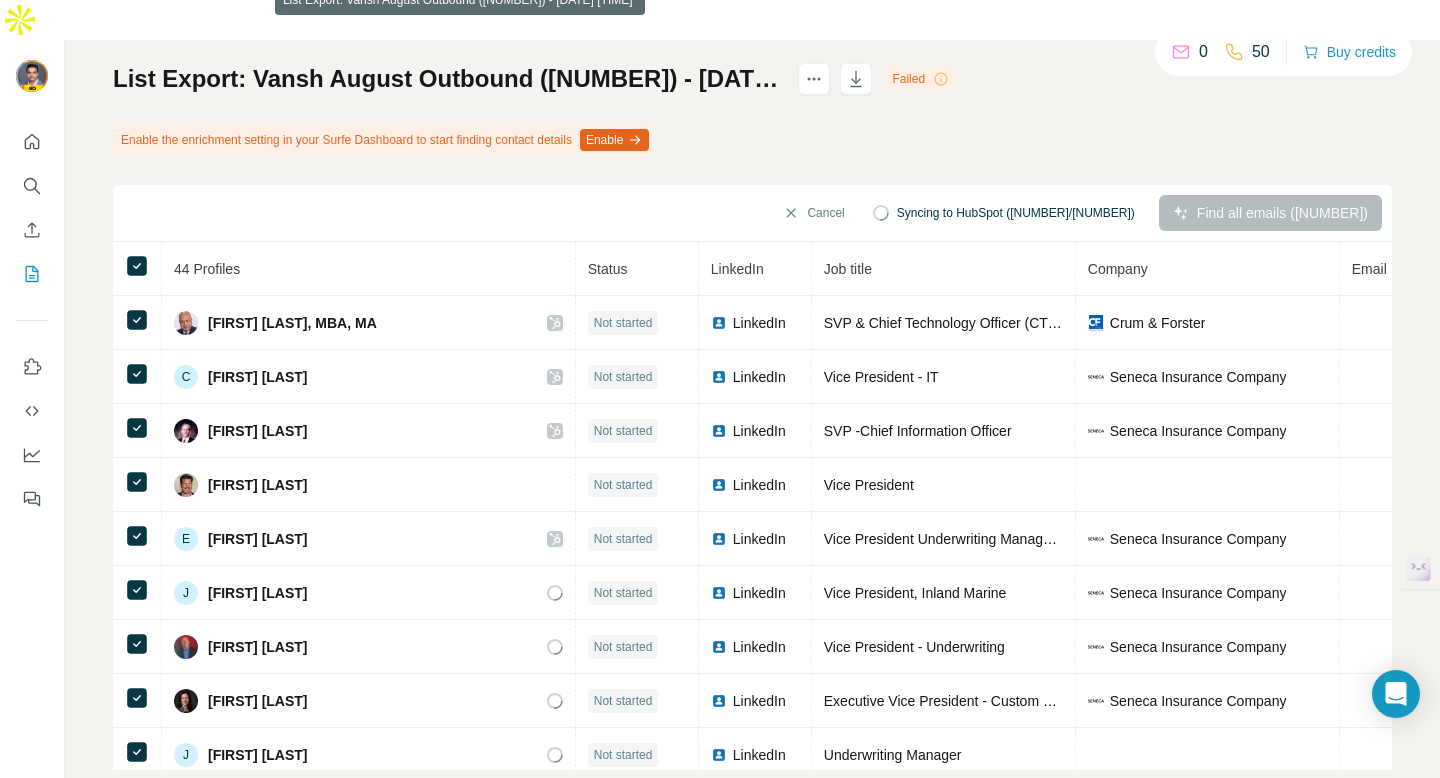 click on "List Export: [NAME] August Outbound (2) - 05/08/2025 19:25" at bounding box center [446, 79] 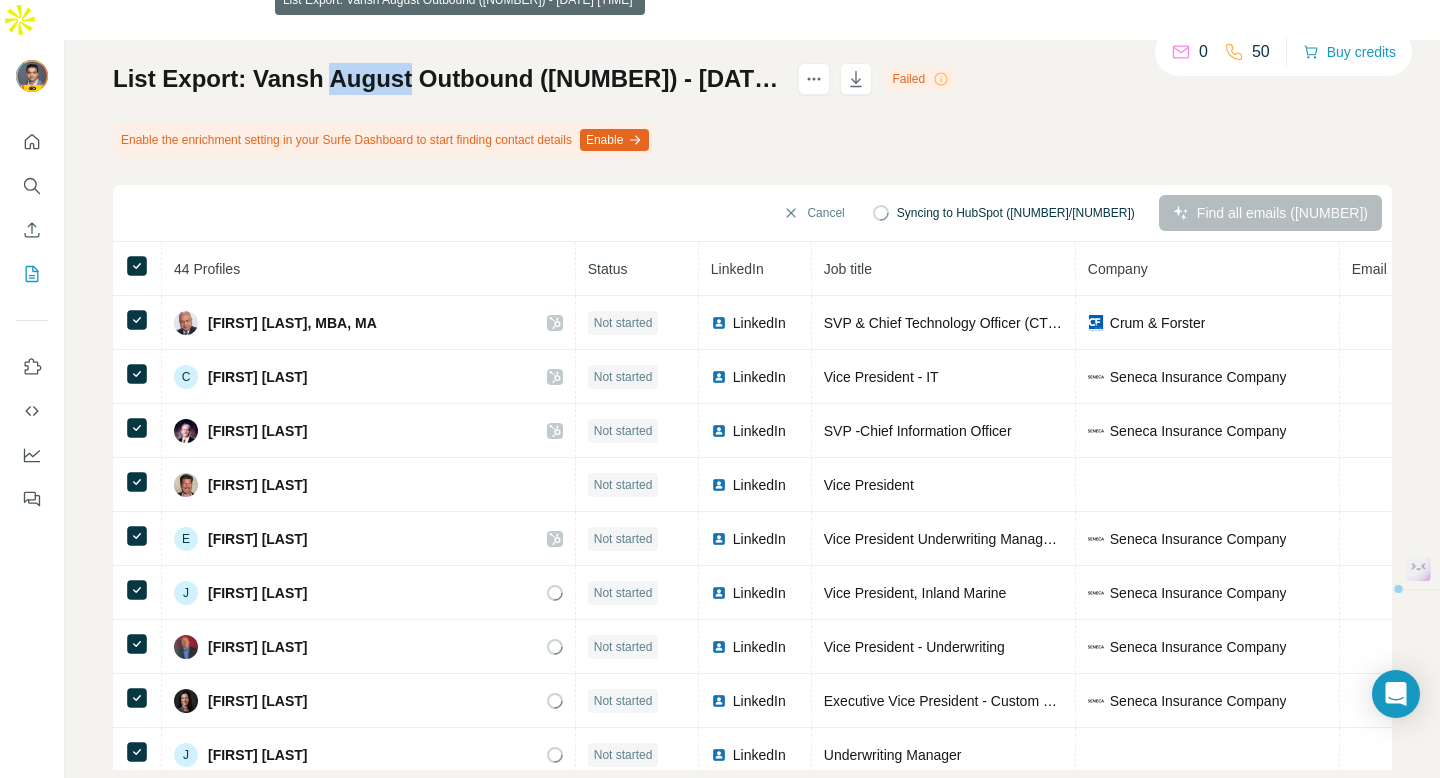 click on "List Export: [NAME] August Outbound (2) - 05/08/2025 19:25" at bounding box center [446, 79] 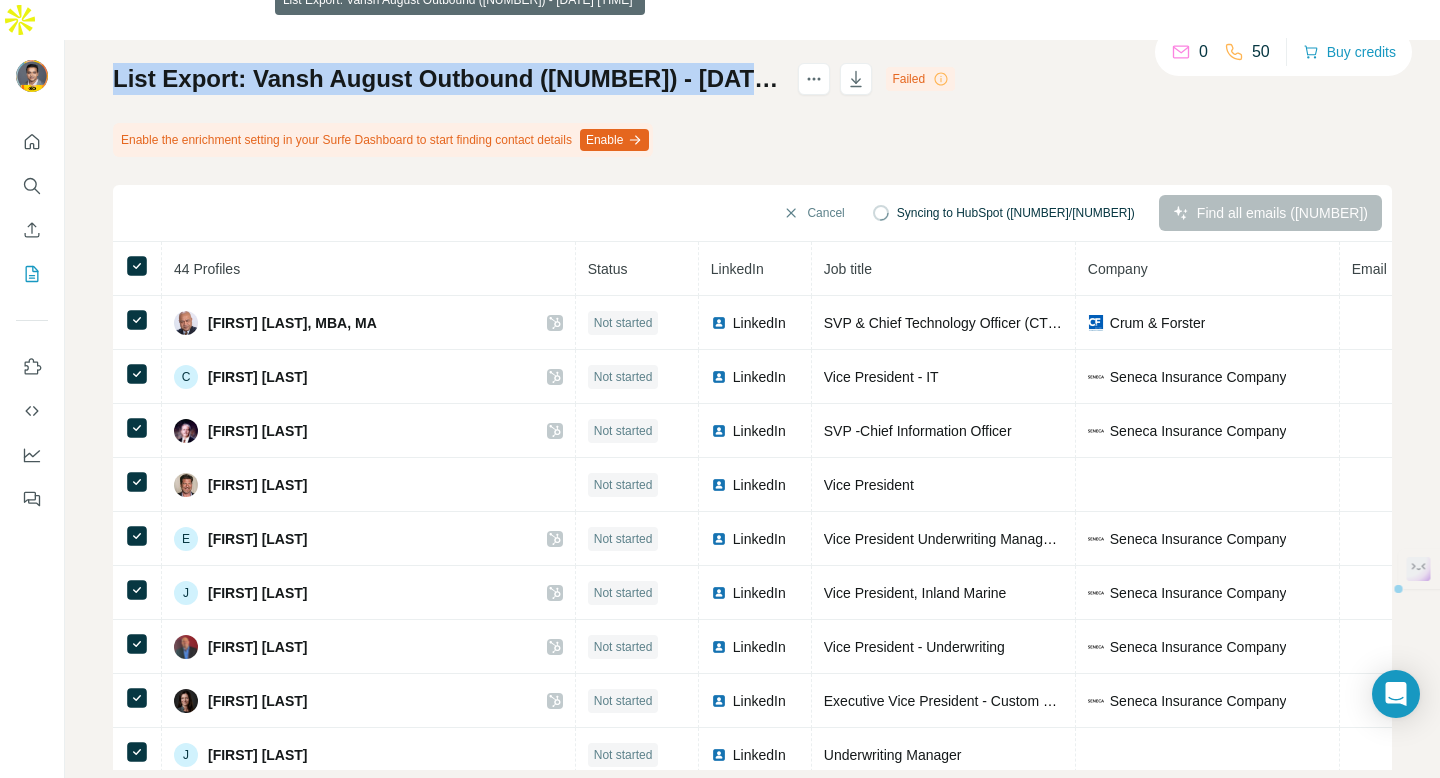 click on "List Export: [NAME] August Outbound (2) - 05/08/2025 19:25" at bounding box center (446, 79) 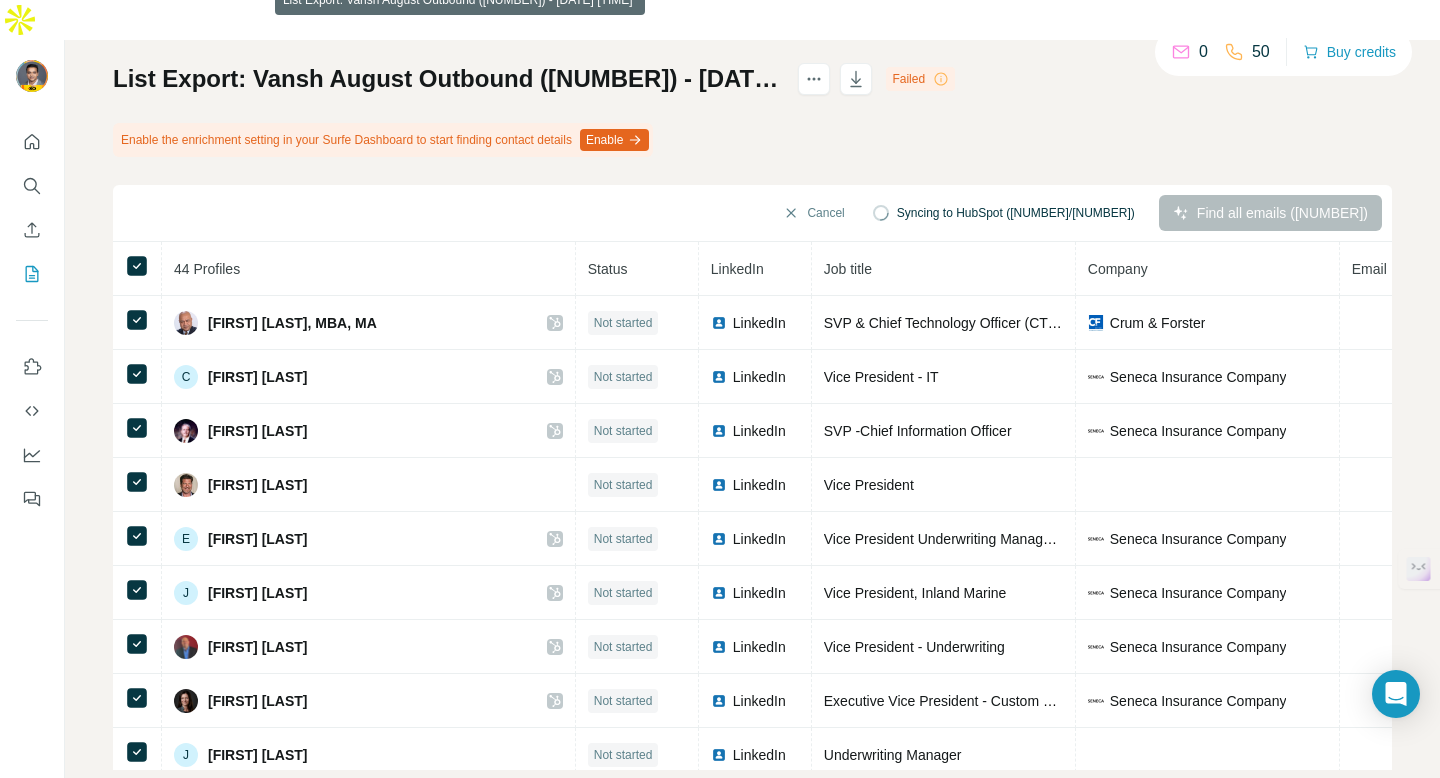 click on "List Export: [NAME] August Outbound (2) - 05/08/2025 19:25" at bounding box center [446, 79] 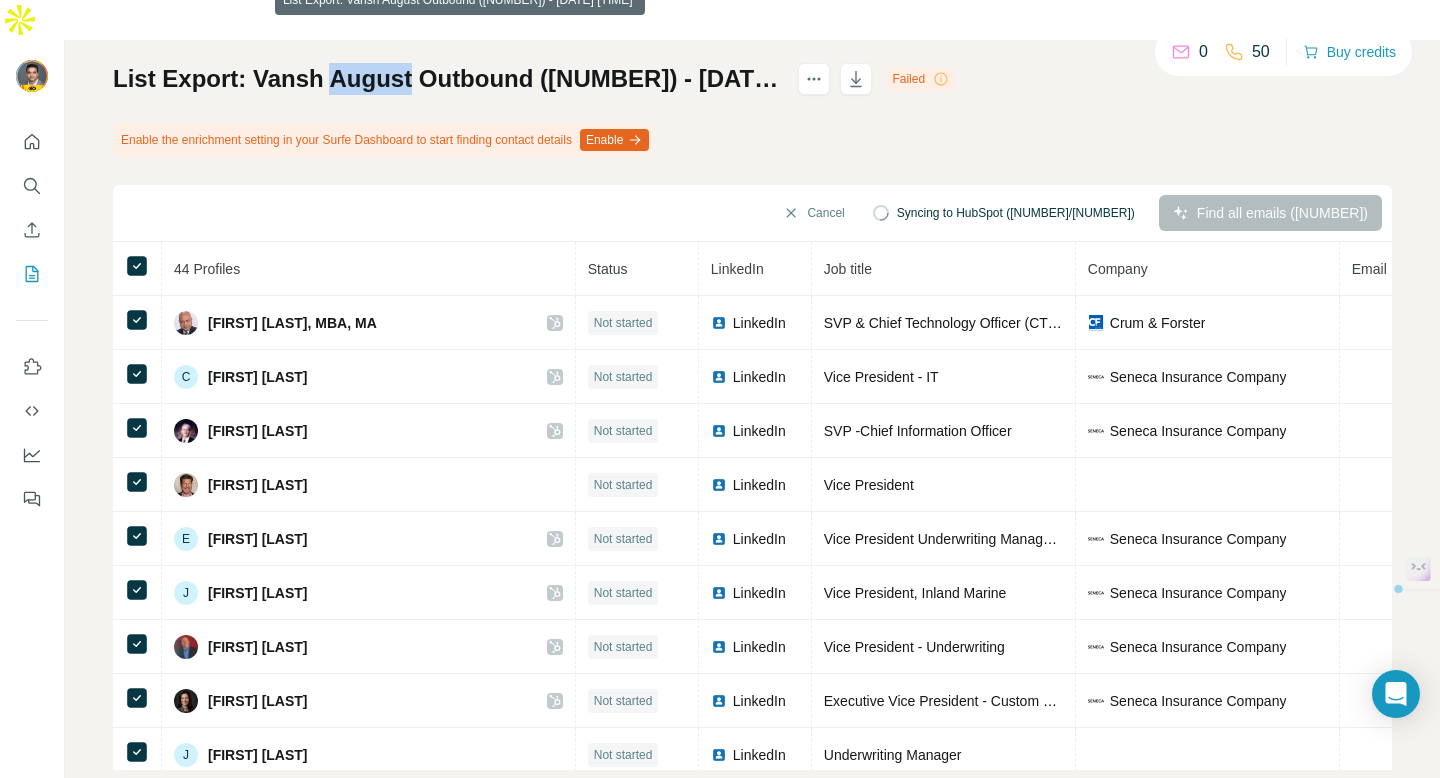 click on "List Export: [NAME] August Outbound (2) - 05/08/2025 19:25" at bounding box center (446, 79) 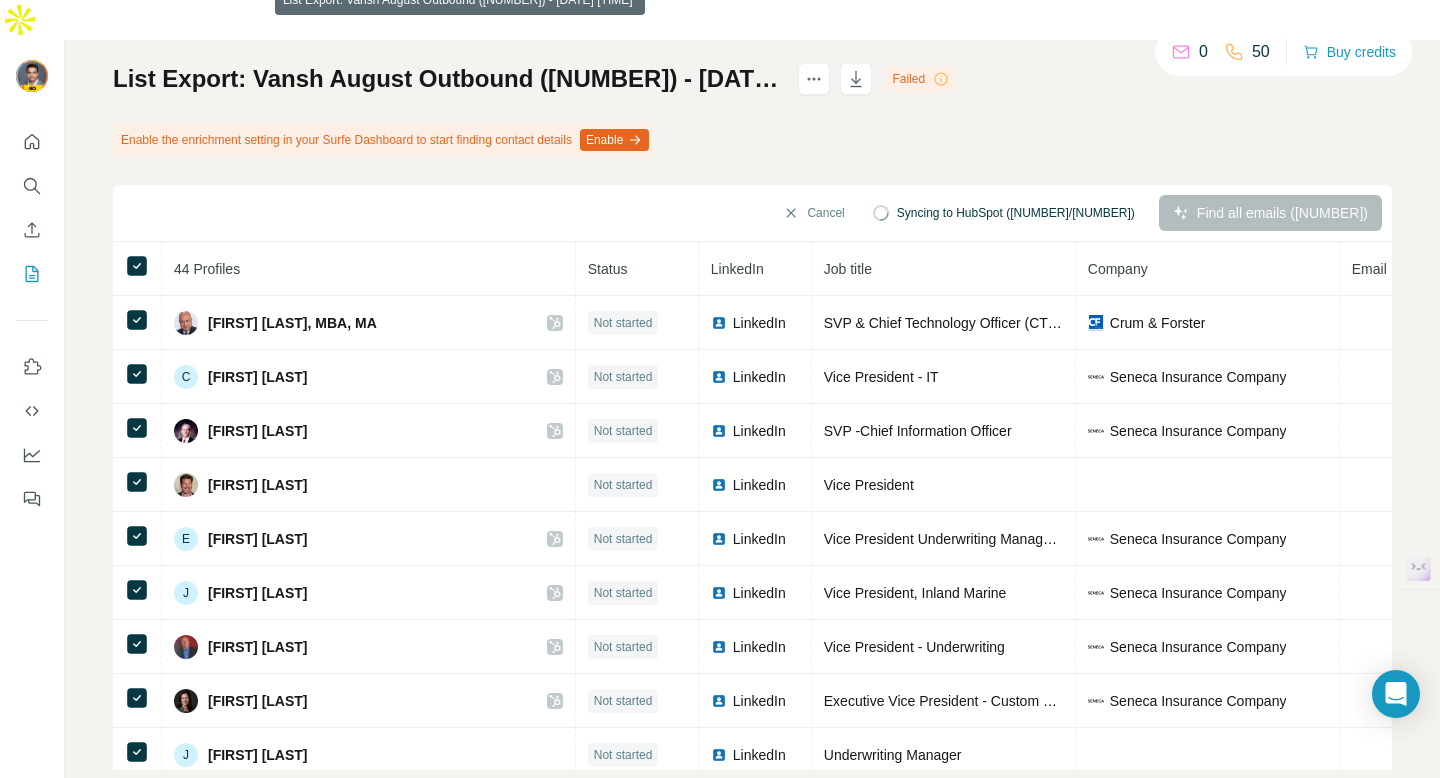 click on "List Export: [NAME] August Outbound (2) - 05/08/2025 19:25" at bounding box center (446, 79) 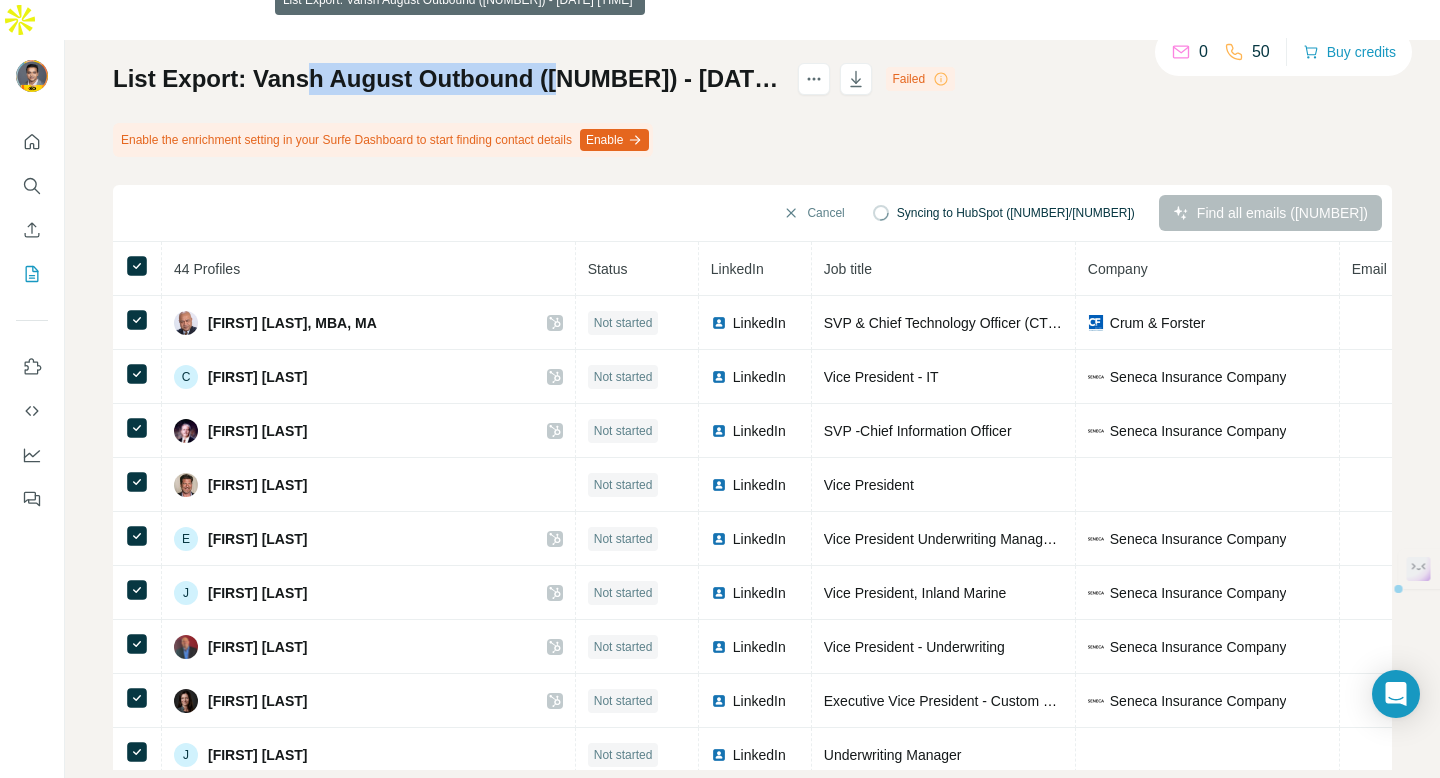 drag, startPoint x: 561, startPoint y: 40, endPoint x: 304, endPoint y: 35, distance: 257.04865 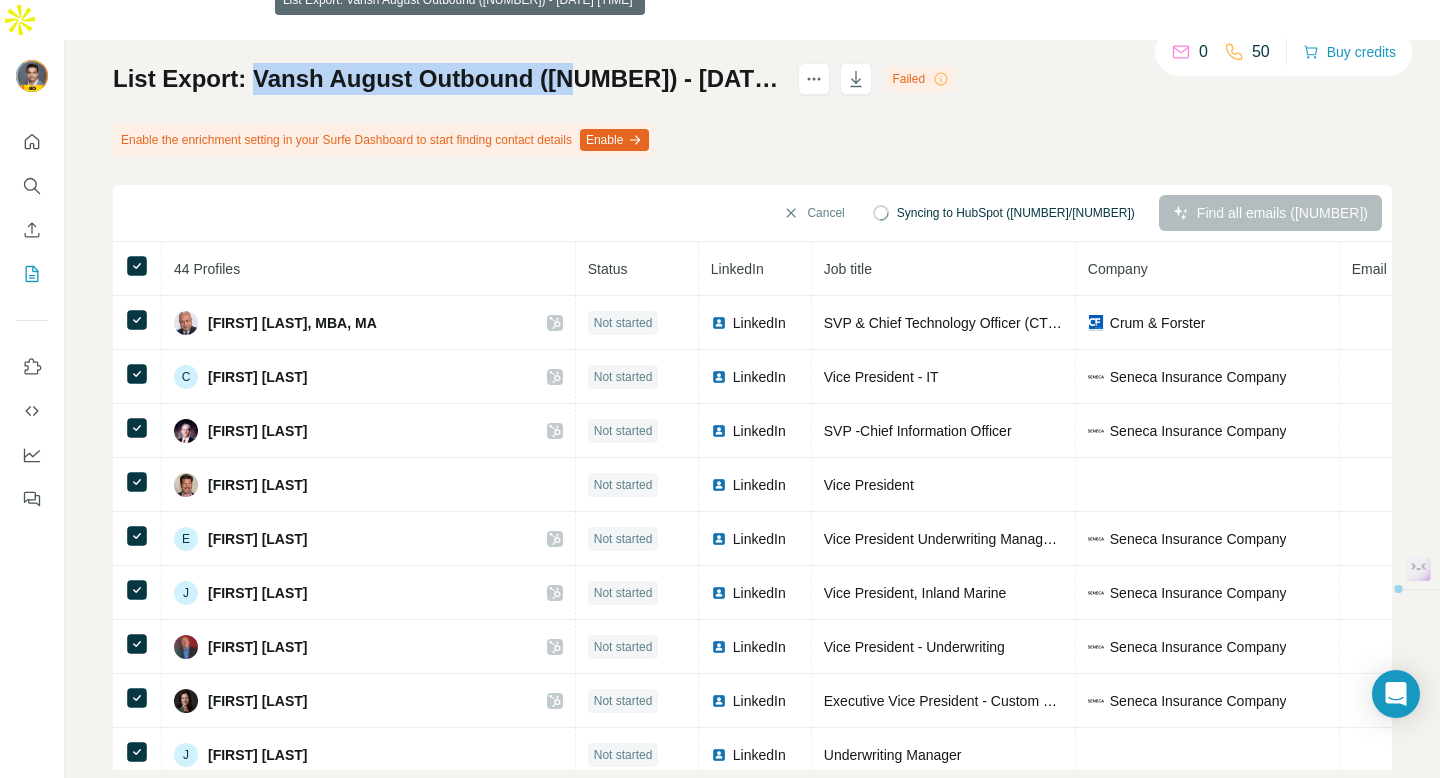 drag, startPoint x: 257, startPoint y: 41, endPoint x: 564, endPoint y: 38, distance: 307.01465 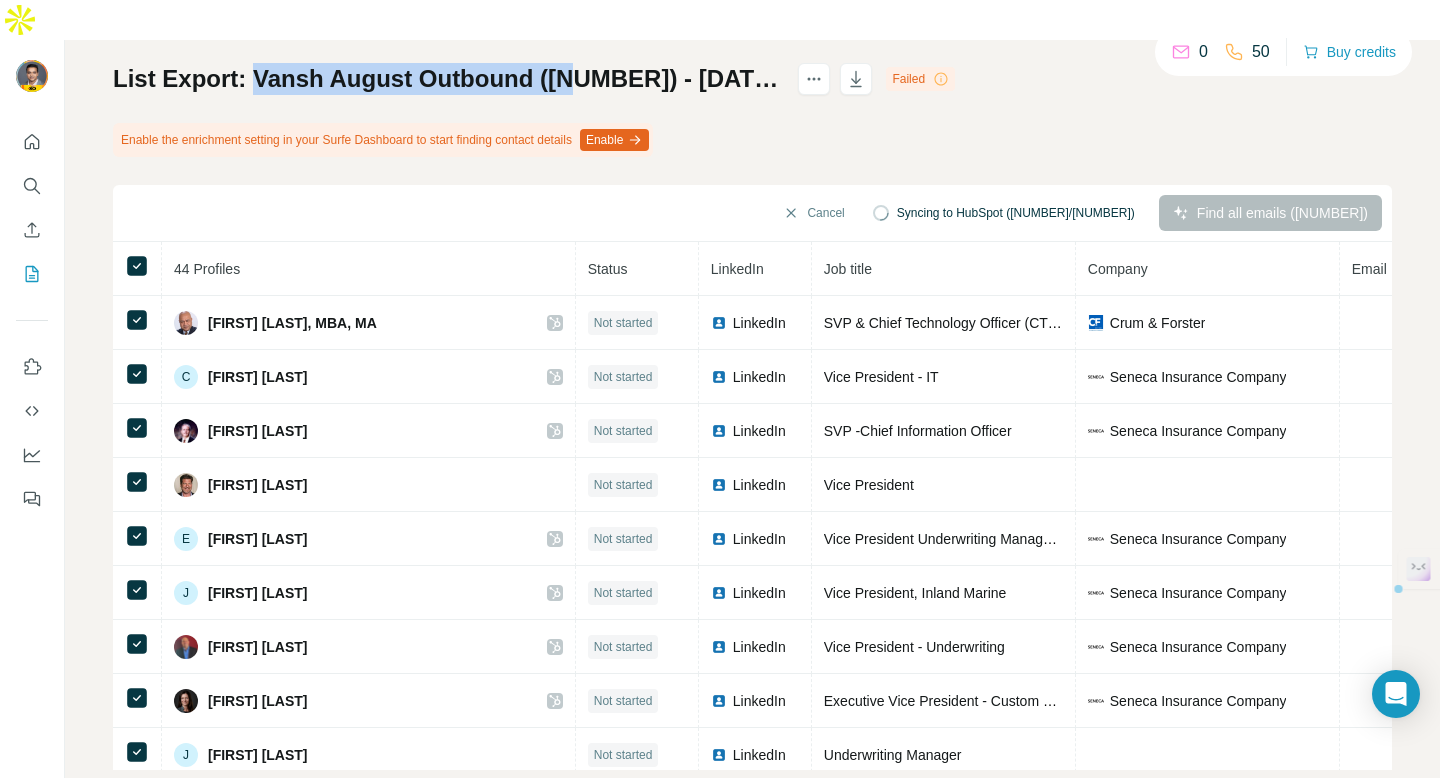 copy on "Vansh August Outbound (2)" 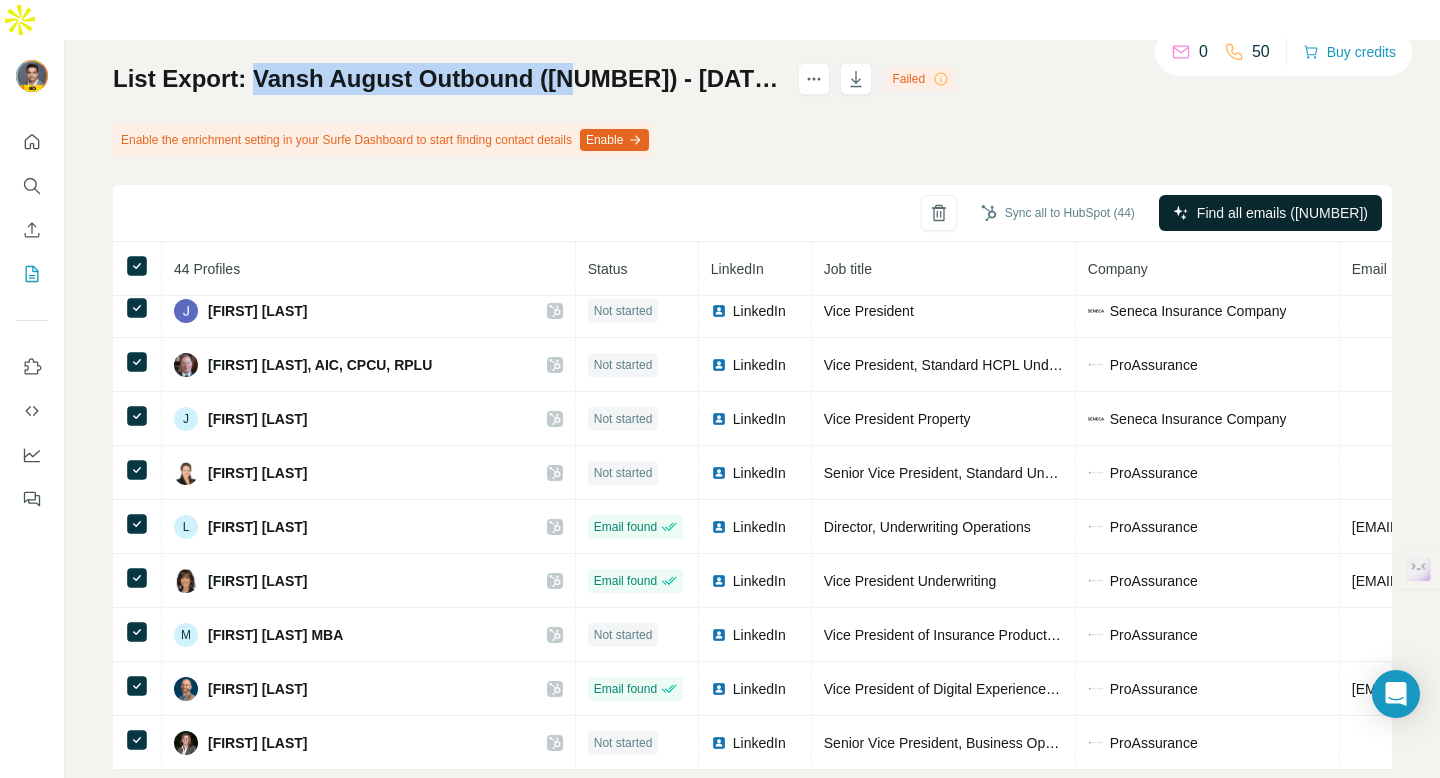 scroll, scrollTop: 1688, scrollLeft: 0, axis: vertical 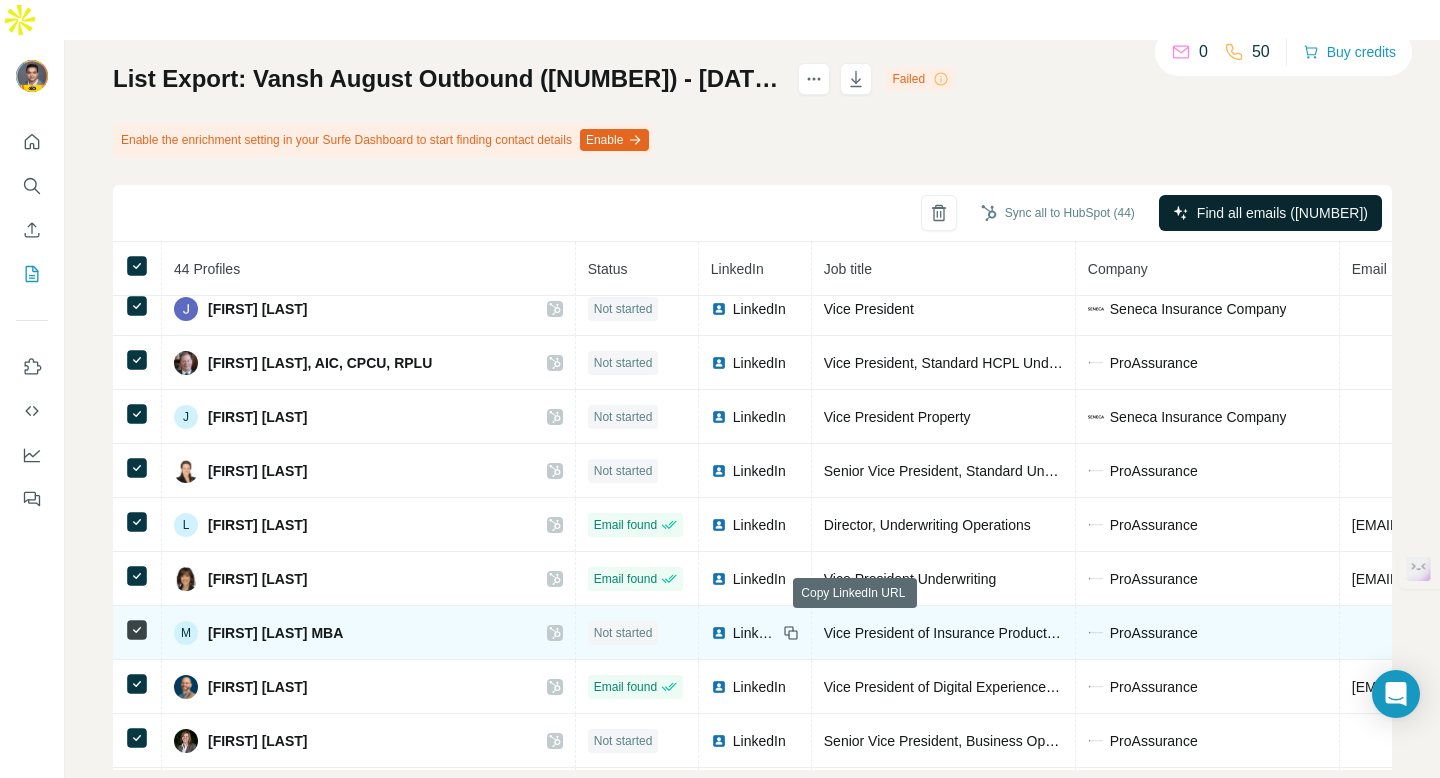 click 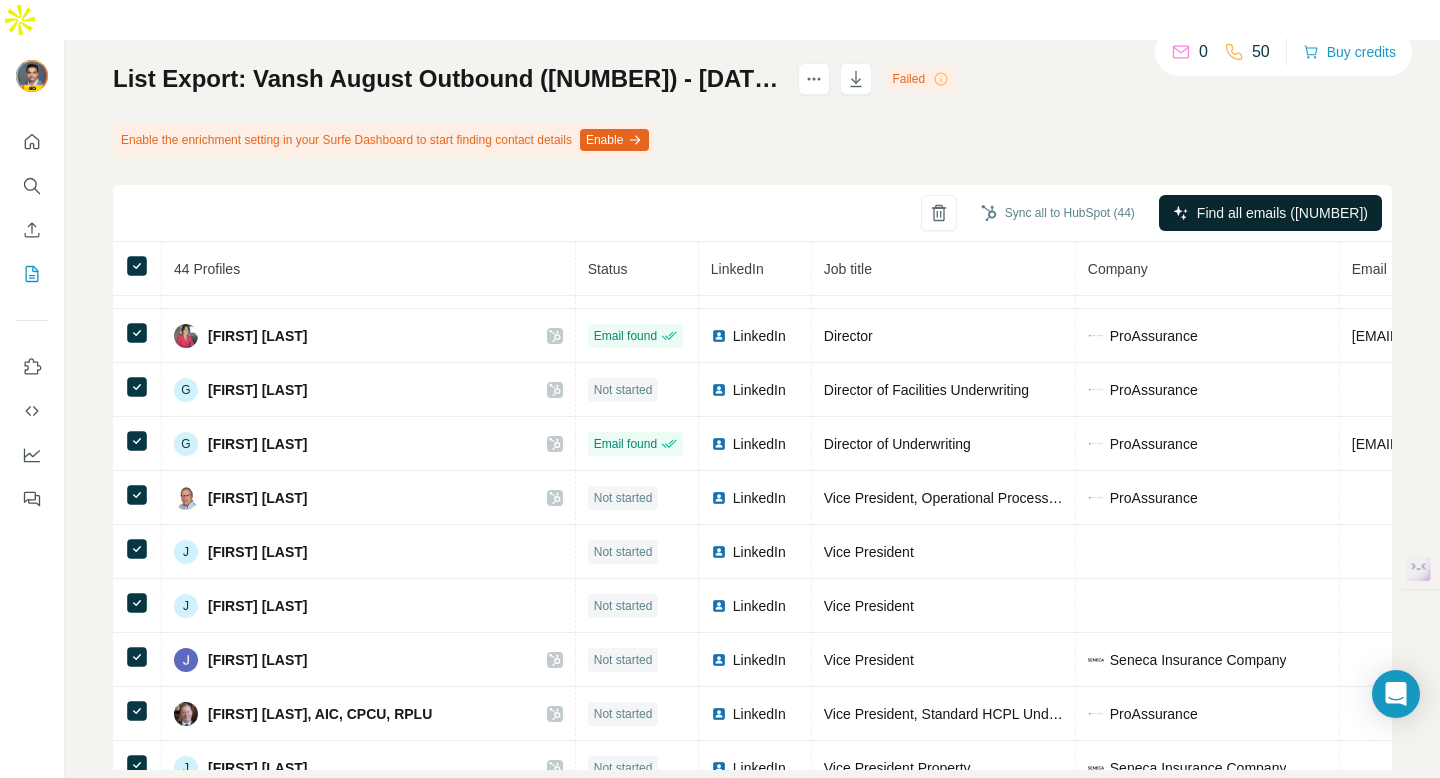 scroll, scrollTop: 1329, scrollLeft: 0, axis: vertical 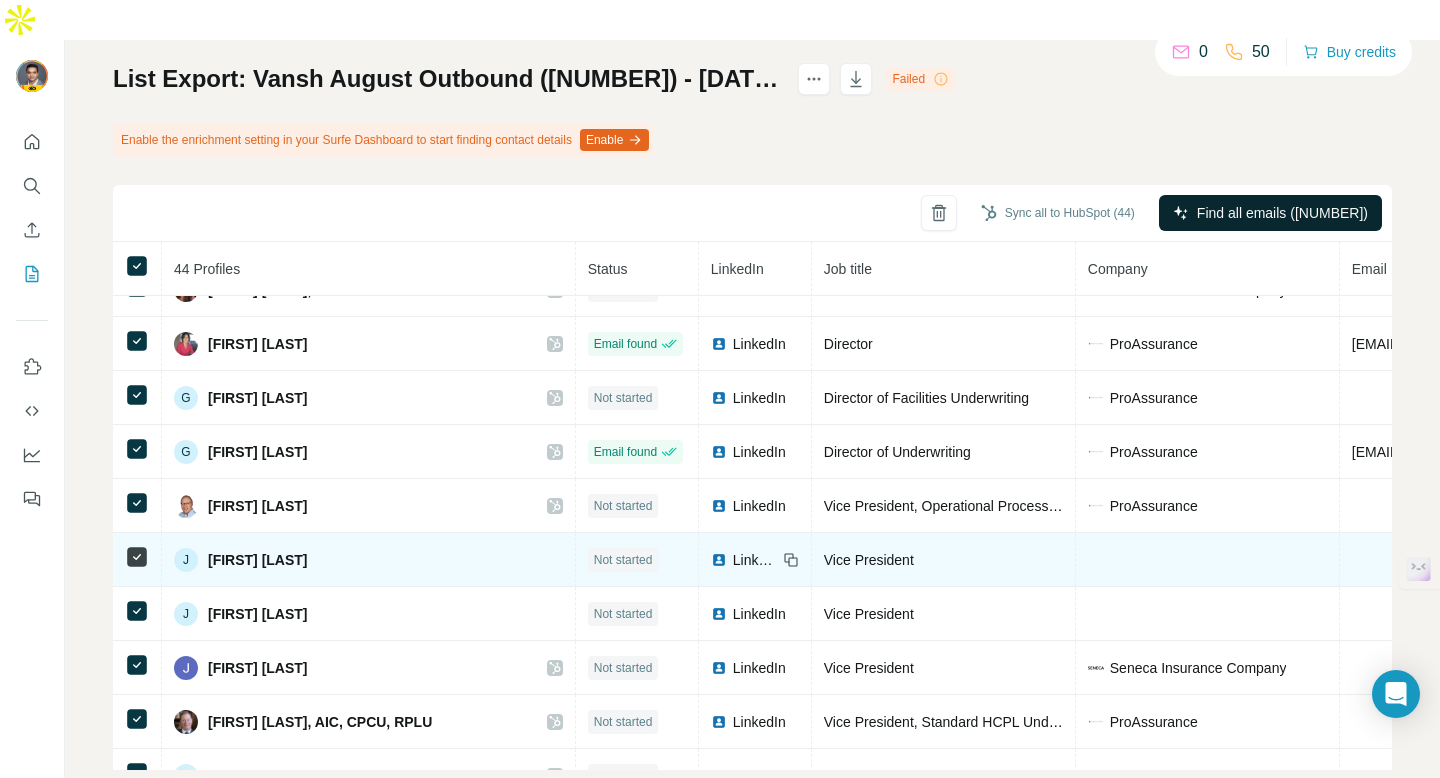 click 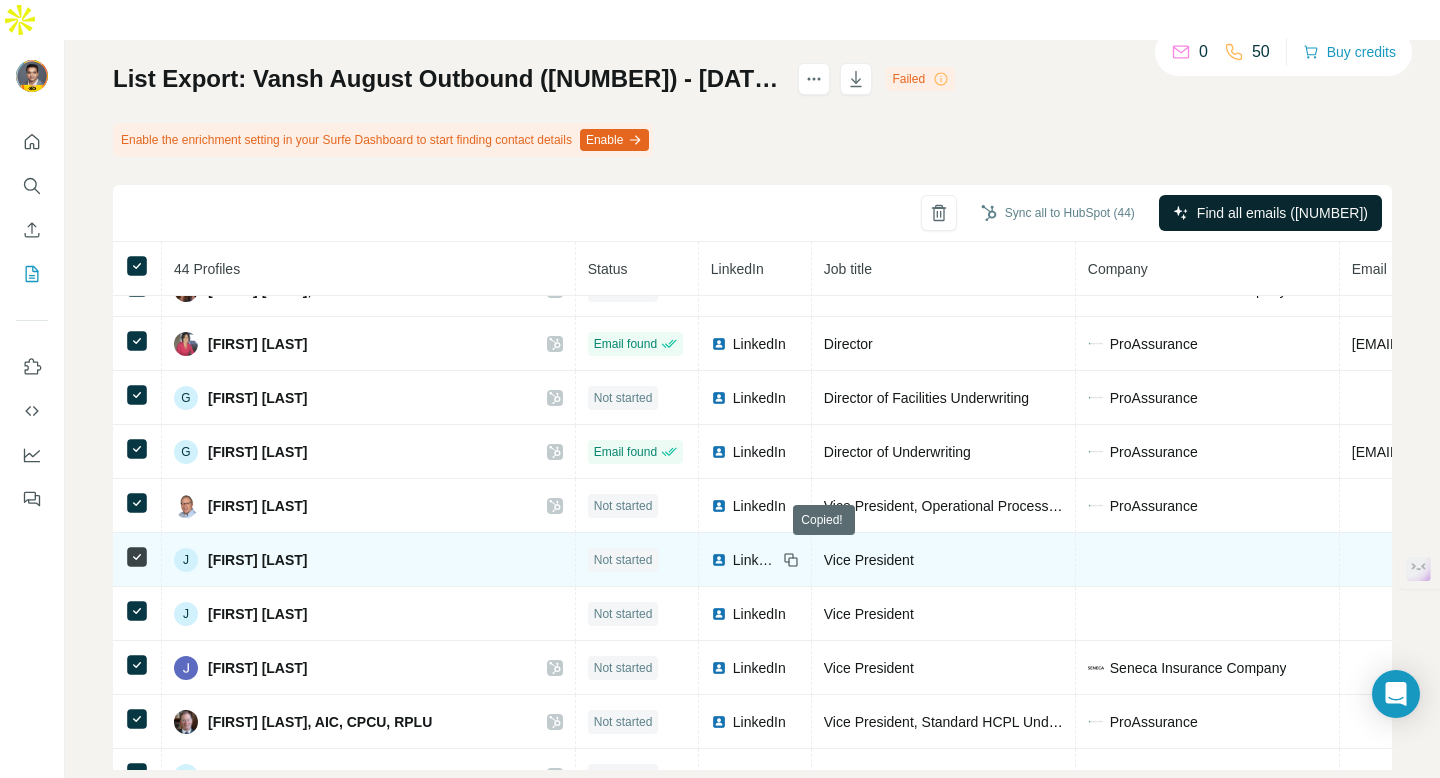click 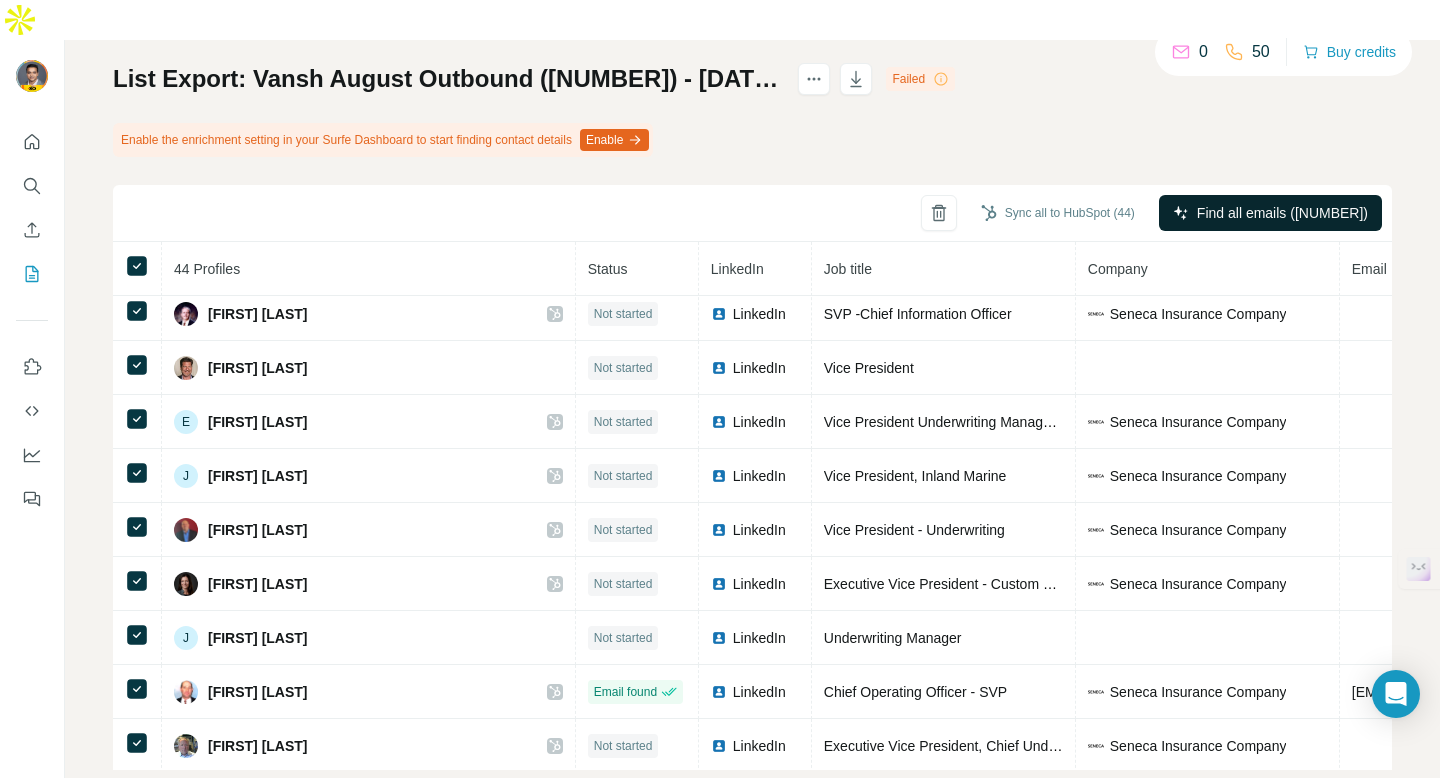 scroll, scrollTop: 116, scrollLeft: 0, axis: vertical 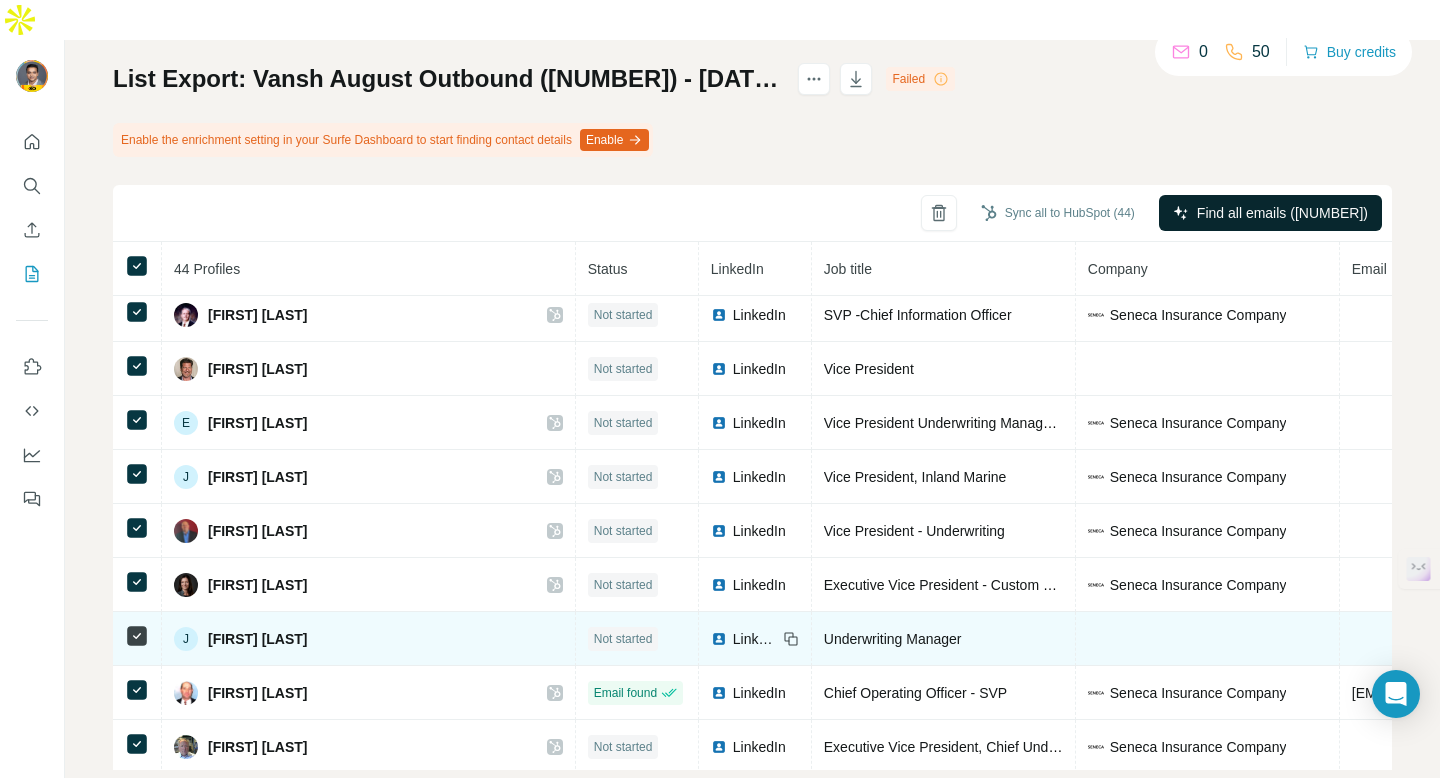 click 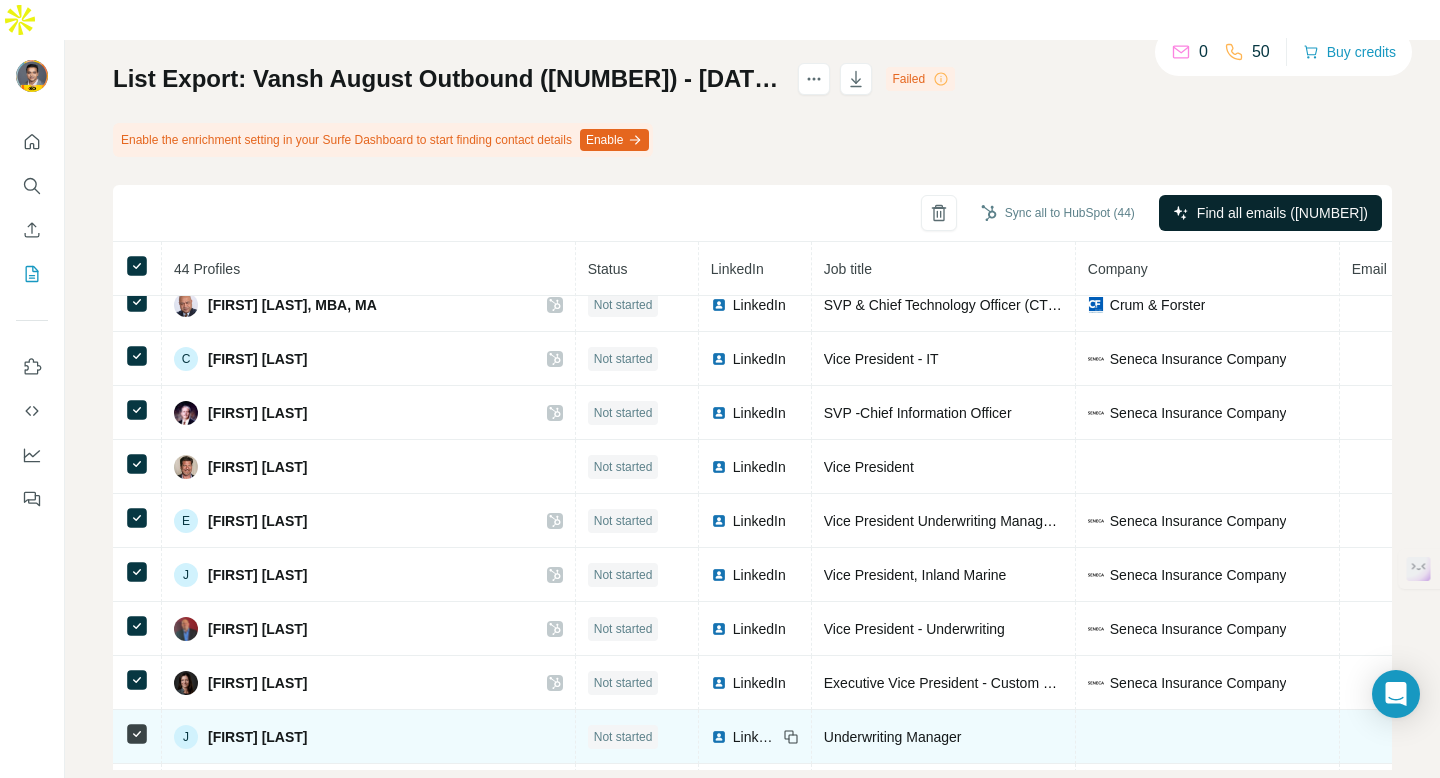 scroll, scrollTop: 0, scrollLeft: 0, axis: both 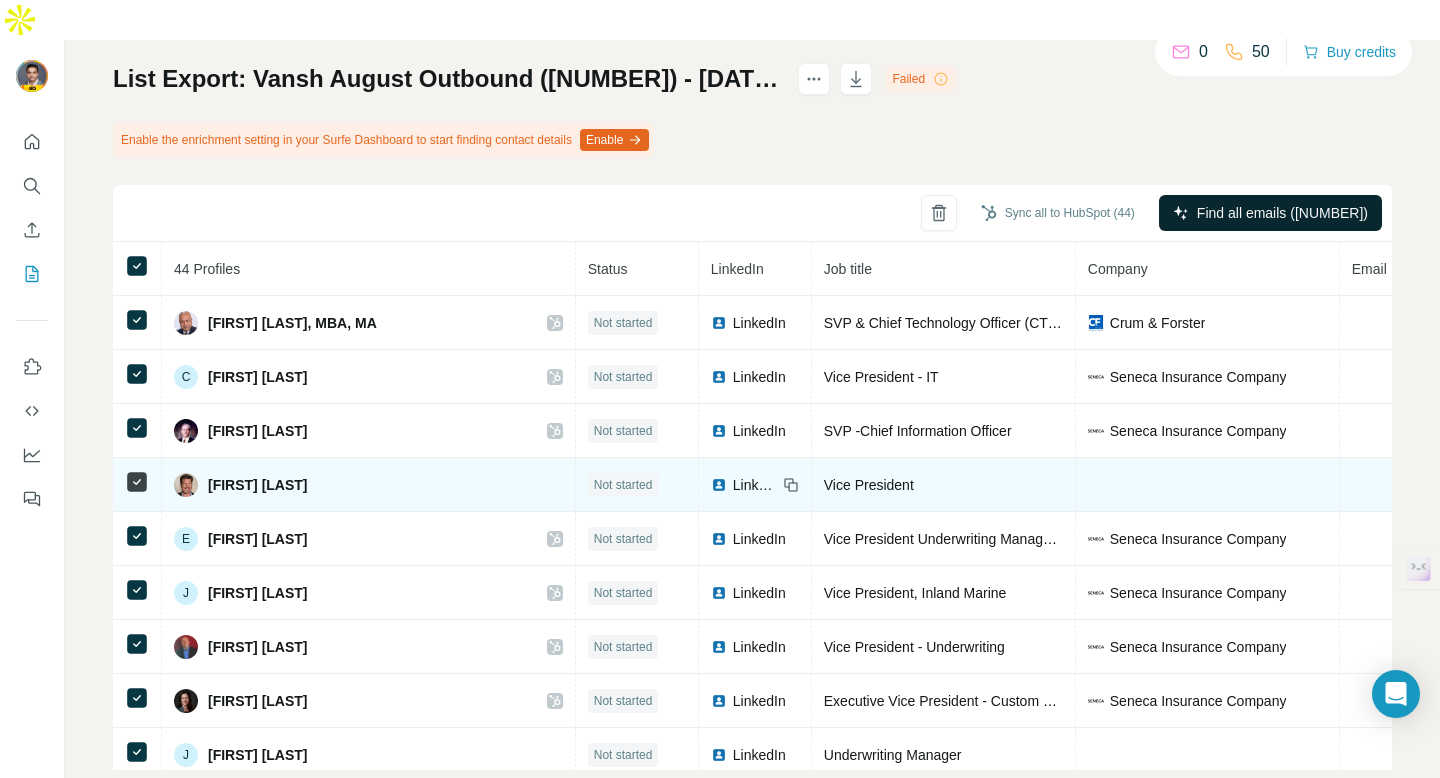 click 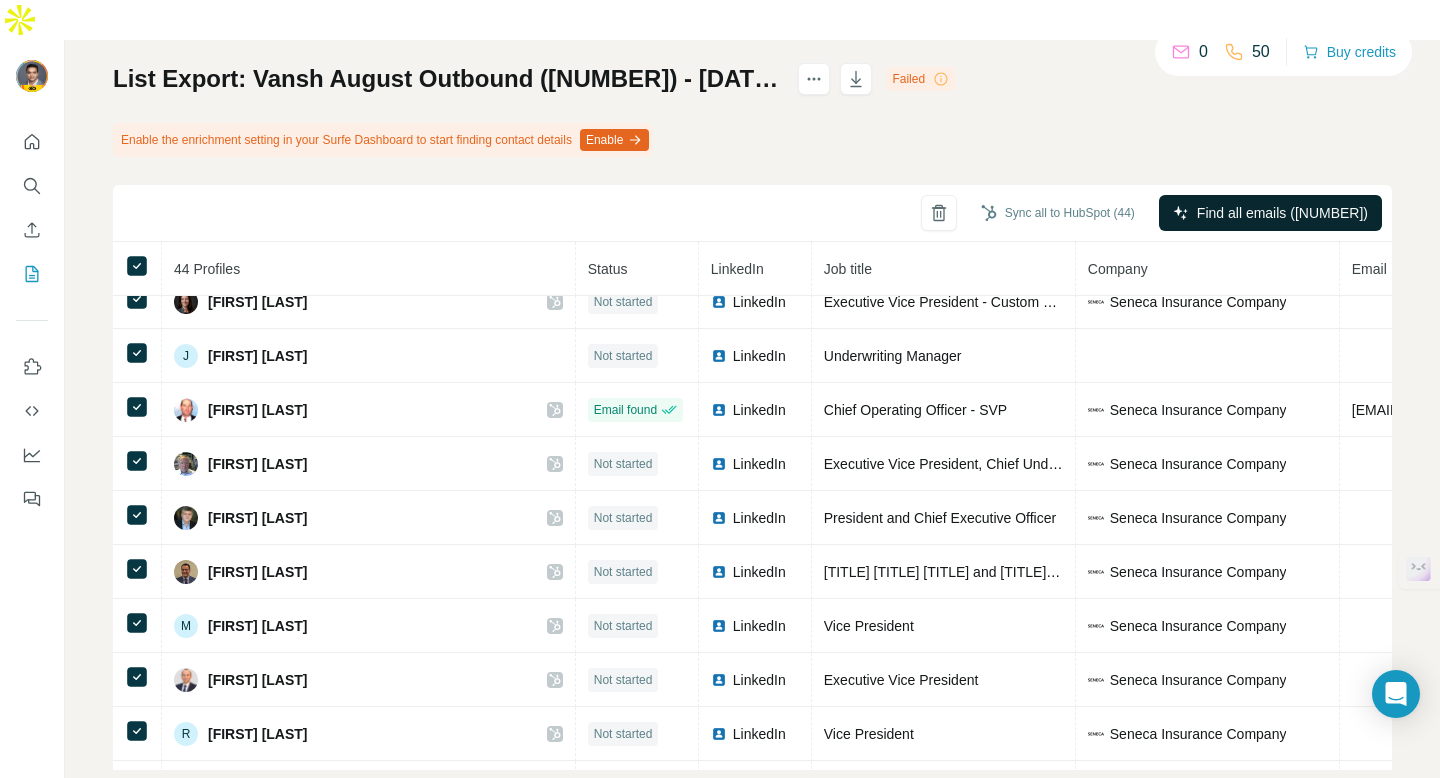 scroll, scrollTop: 0, scrollLeft: 0, axis: both 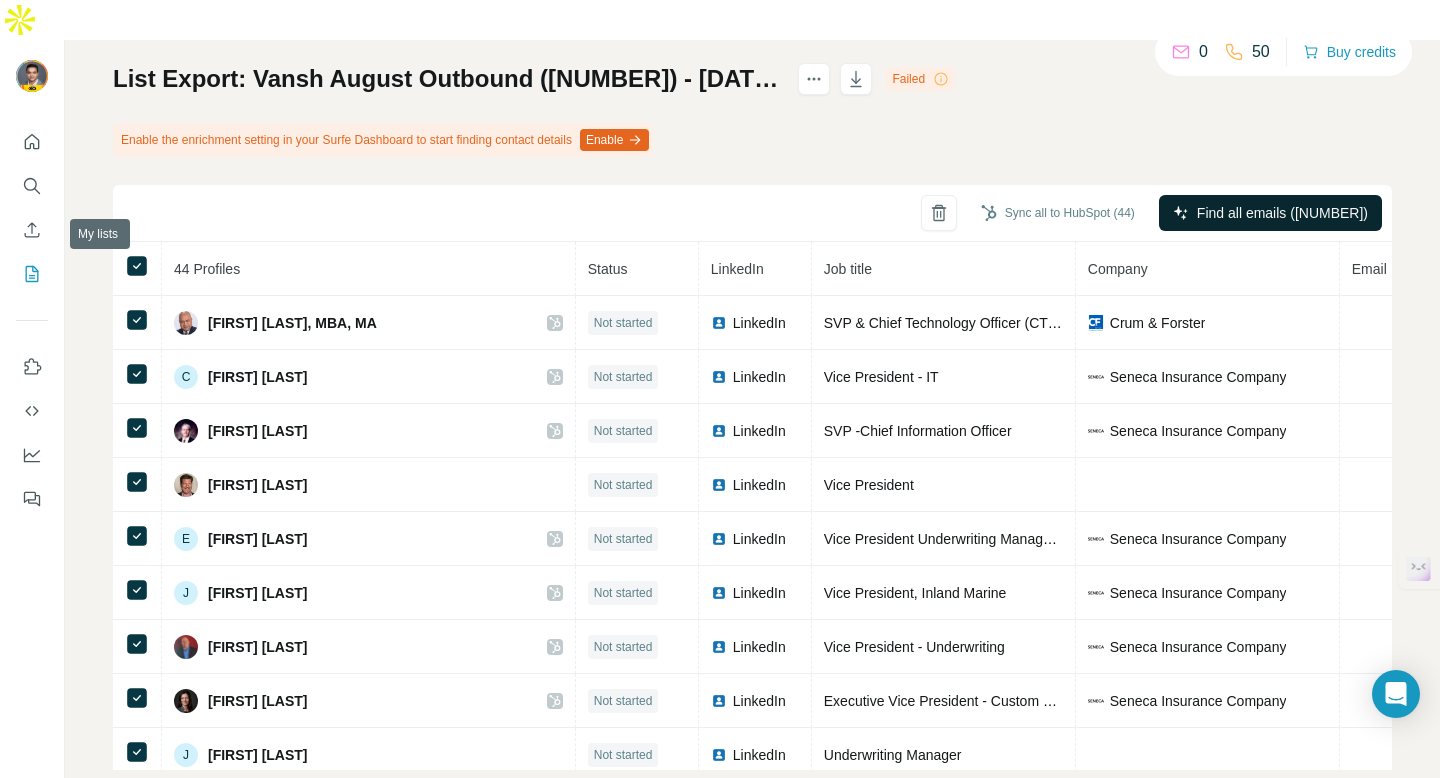 click 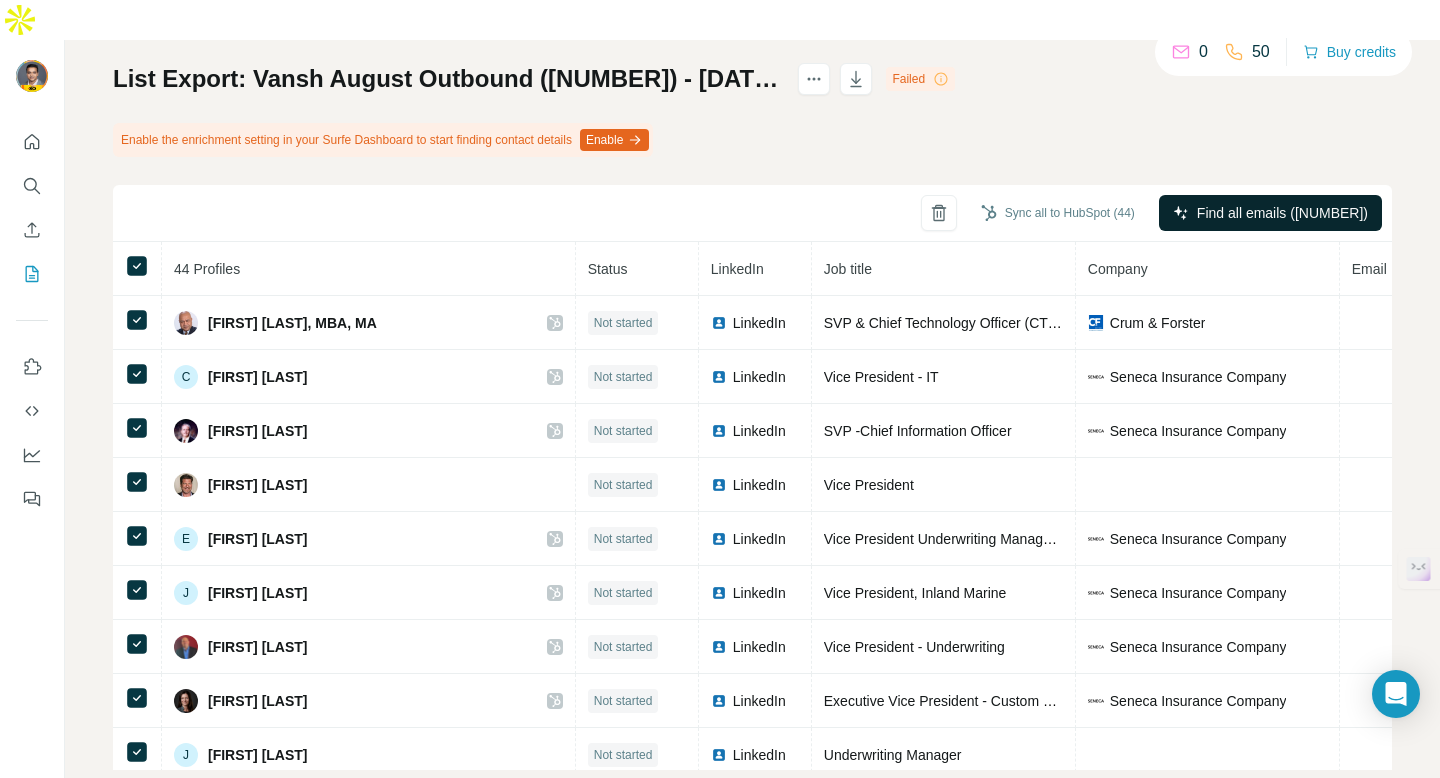 scroll, scrollTop: 34, scrollLeft: 0, axis: vertical 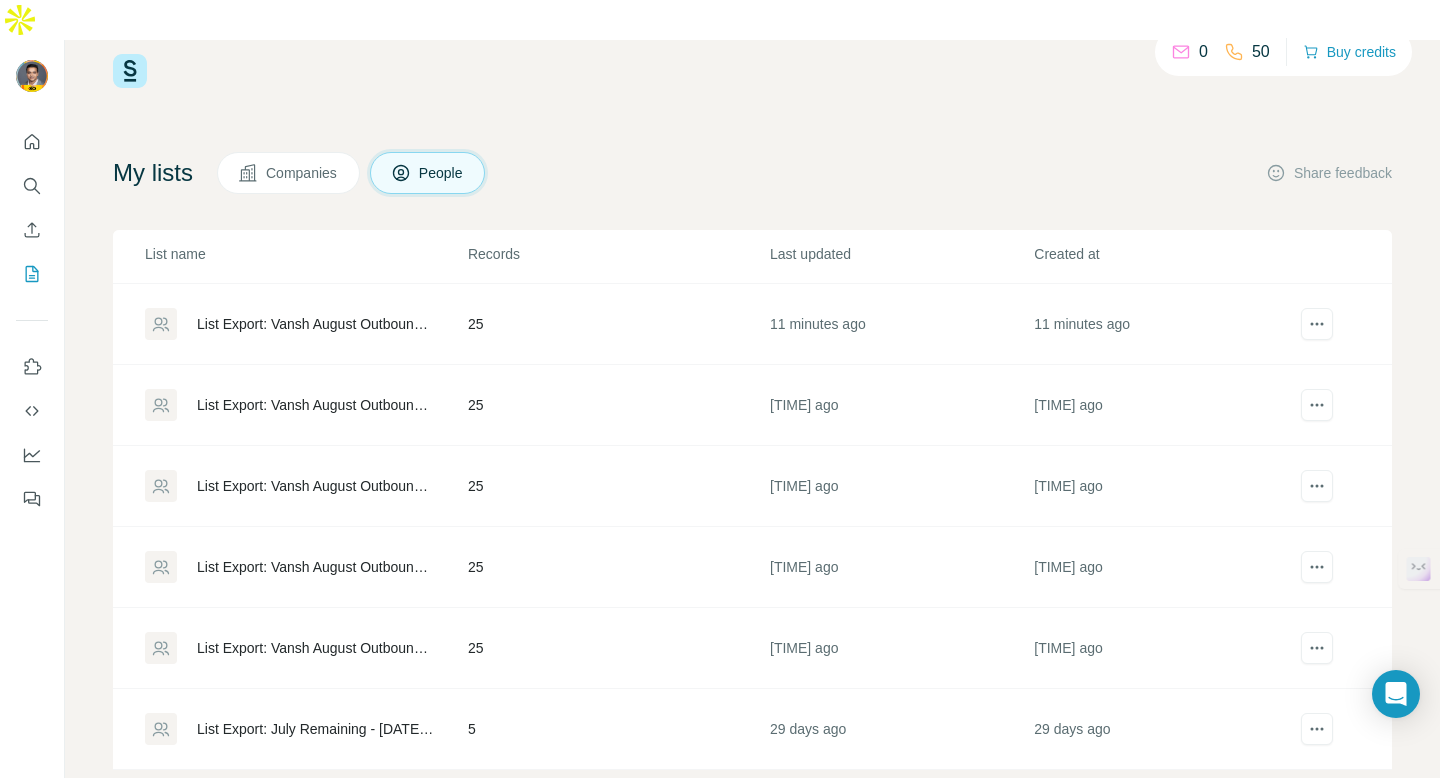 type 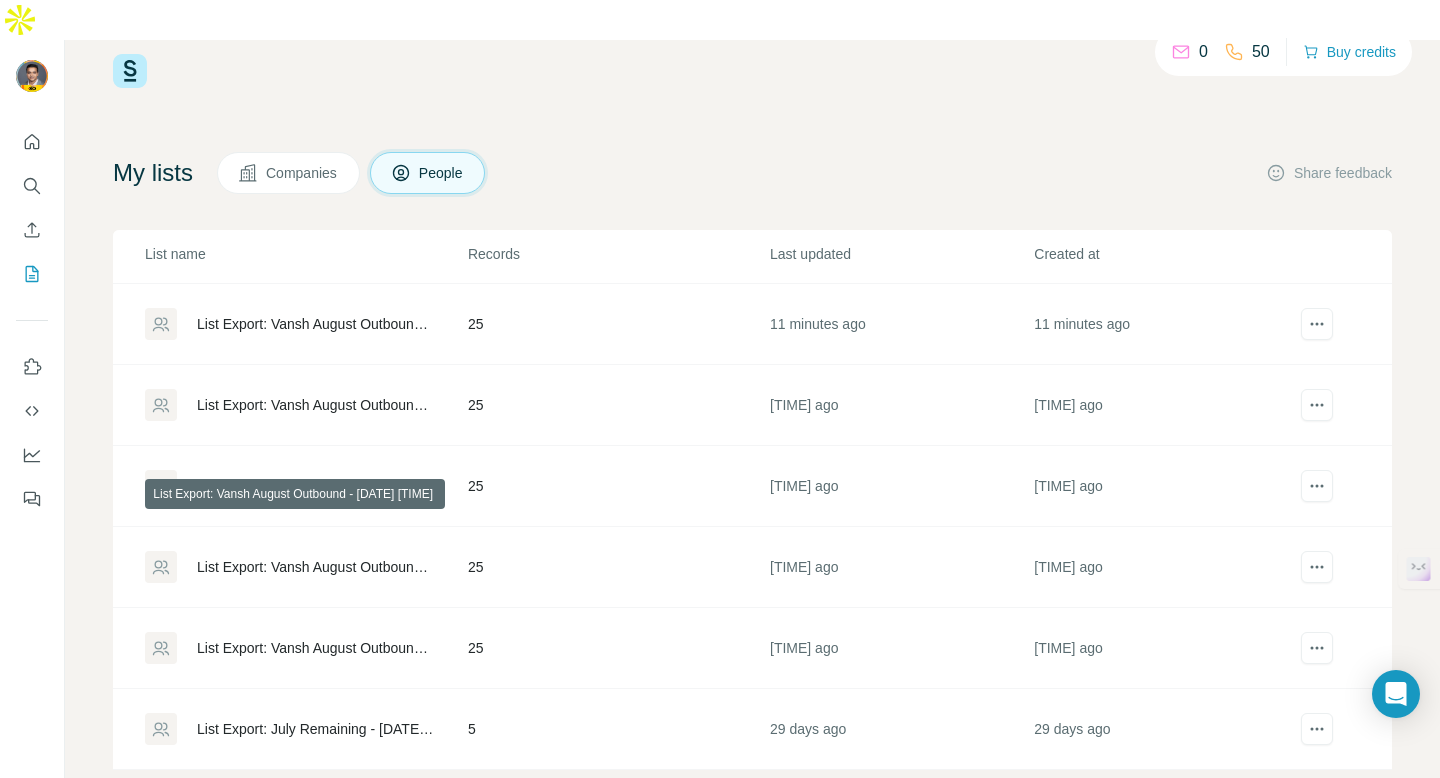 click on "List Export: Vansh August Outbound - 04/08/2025 21:24" at bounding box center (315, 567) 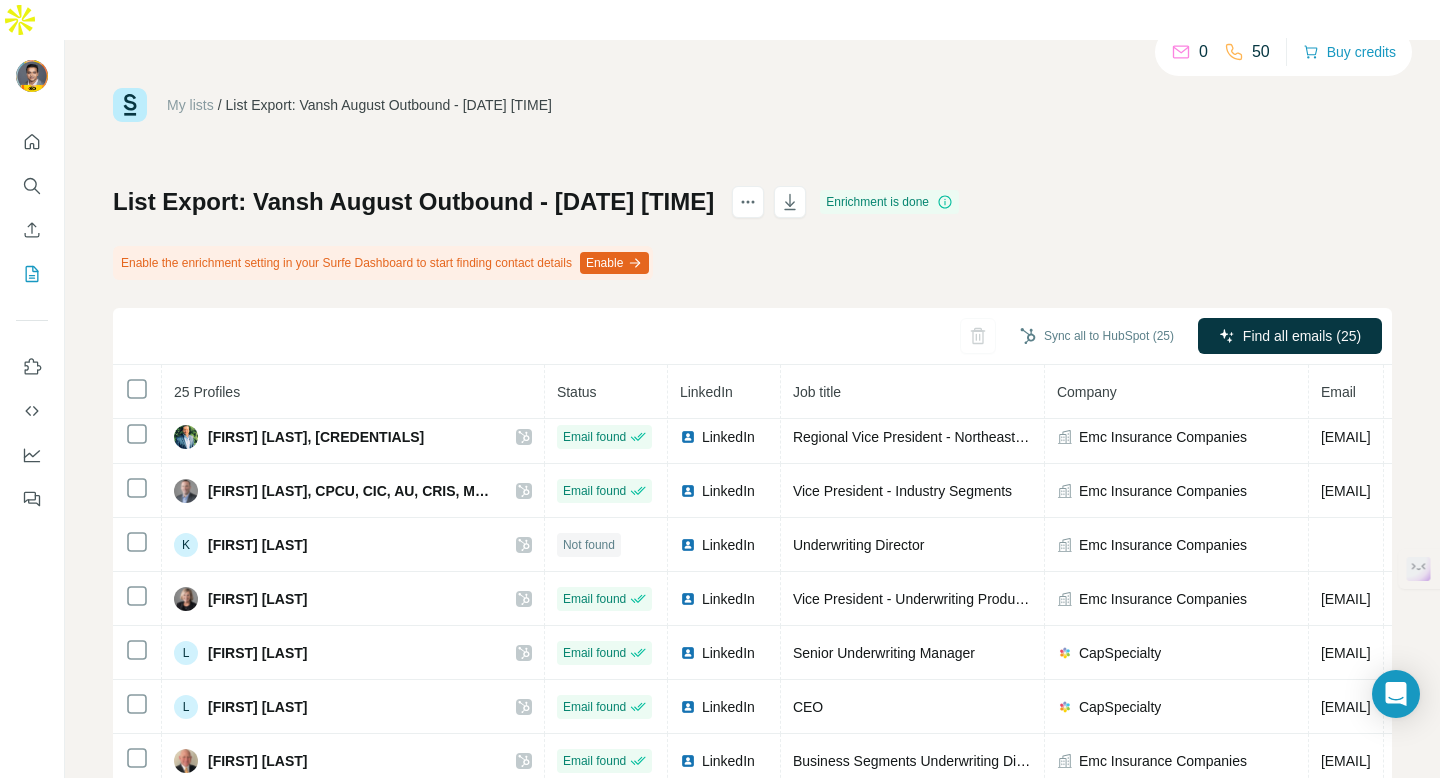 scroll, scrollTop: 606, scrollLeft: 0, axis: vertical 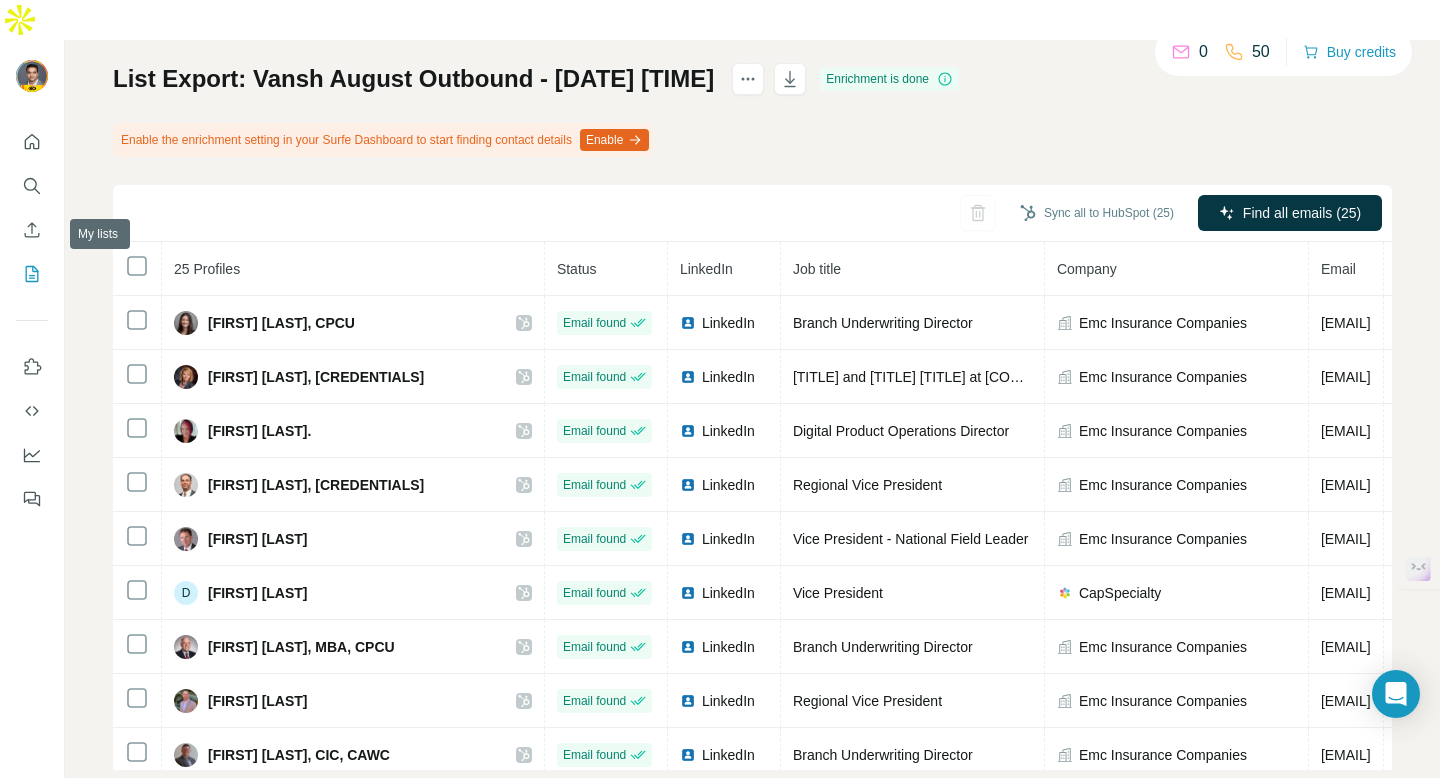 click 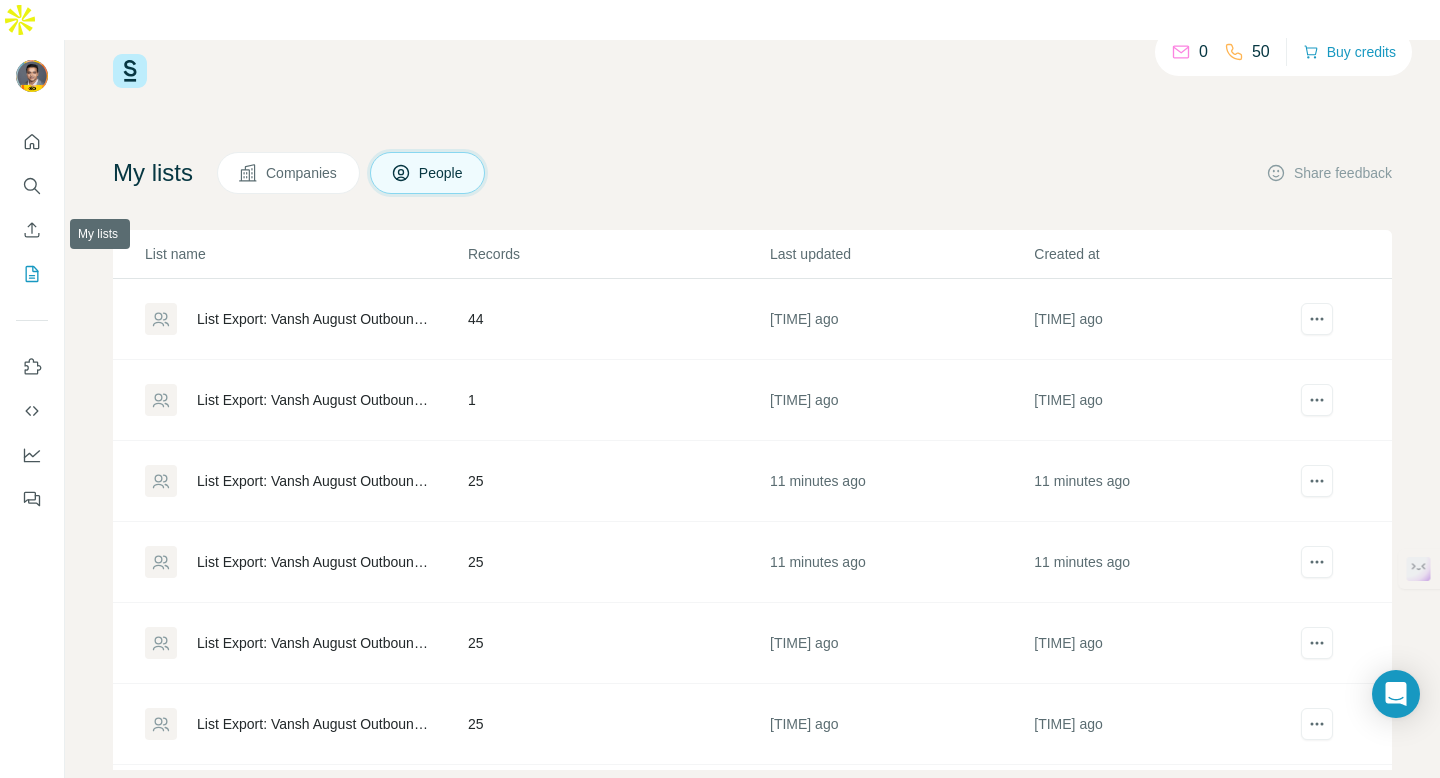 scroll, scrollTop: 34, scrollLeft: 0, axis: vertical 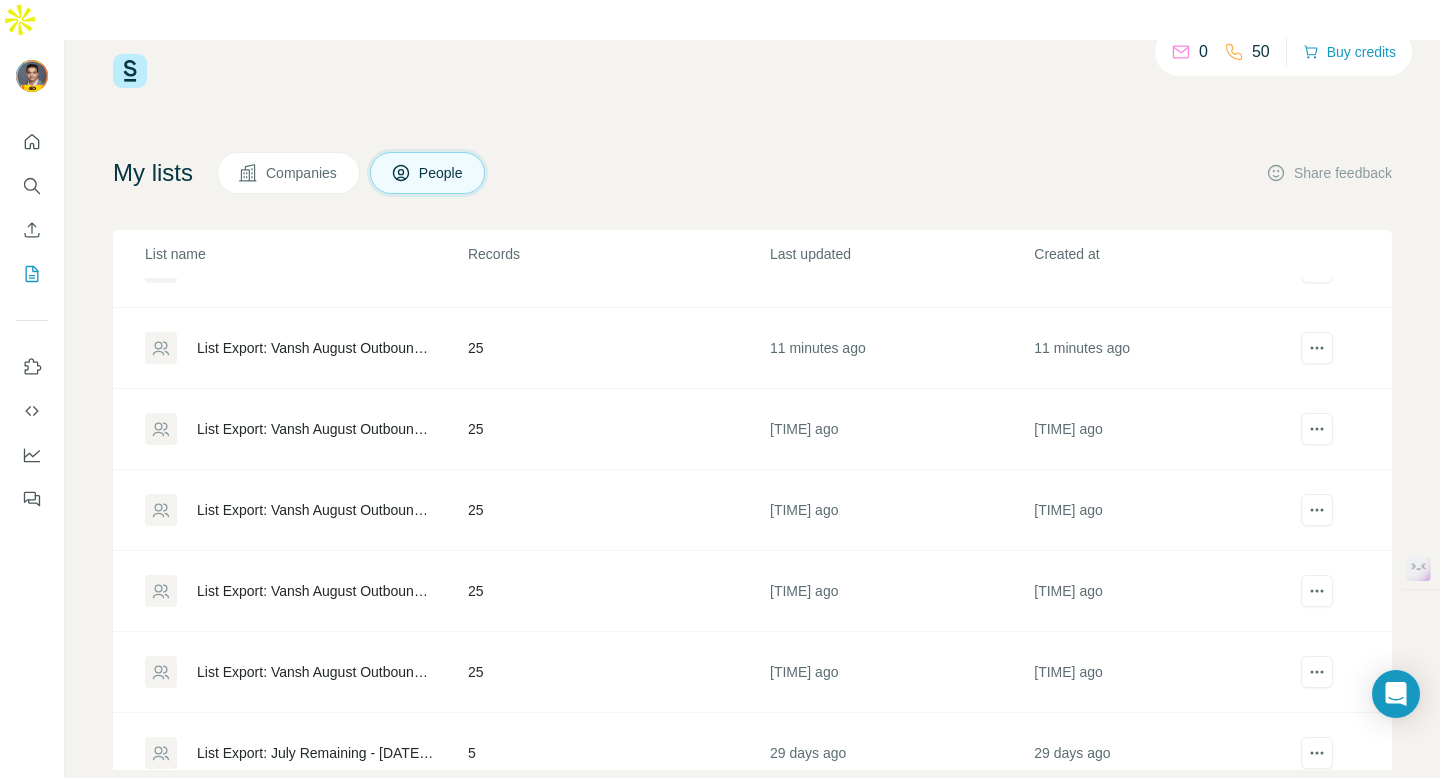 click on "List Export: Vansh August Outbound - 04/08/2025 21:24" at bounding box center [315, 510] 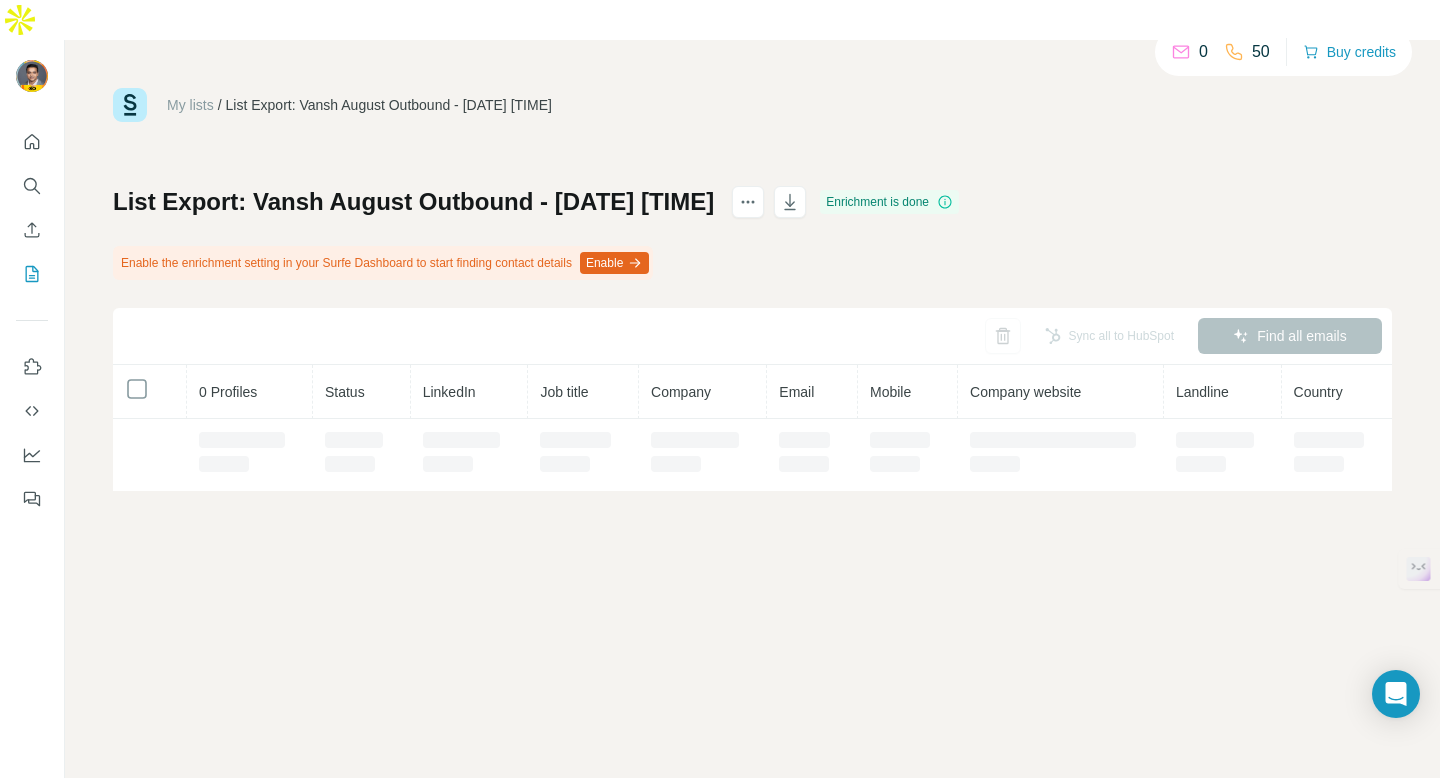scroll, scrollTop: 0, scrollLeft: 0, axis: both 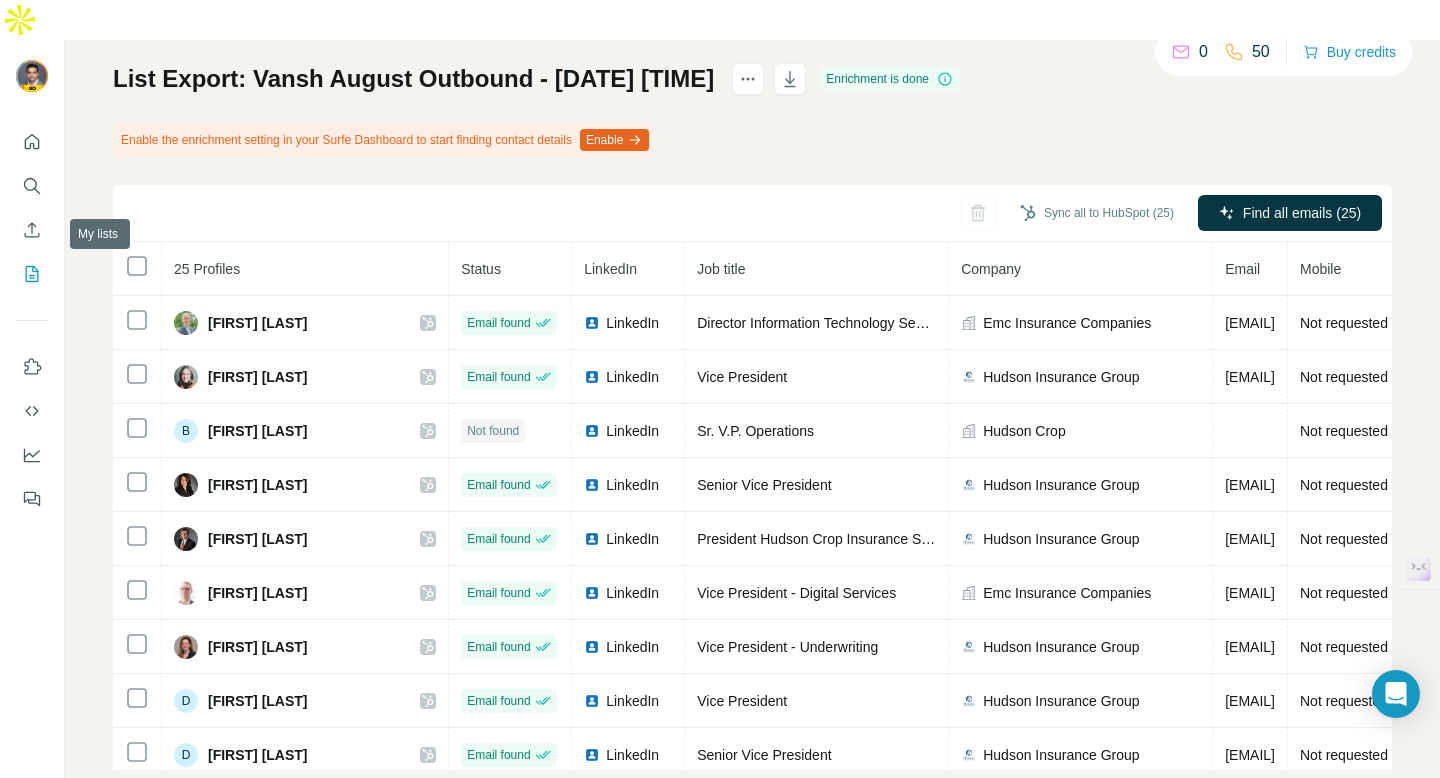 click 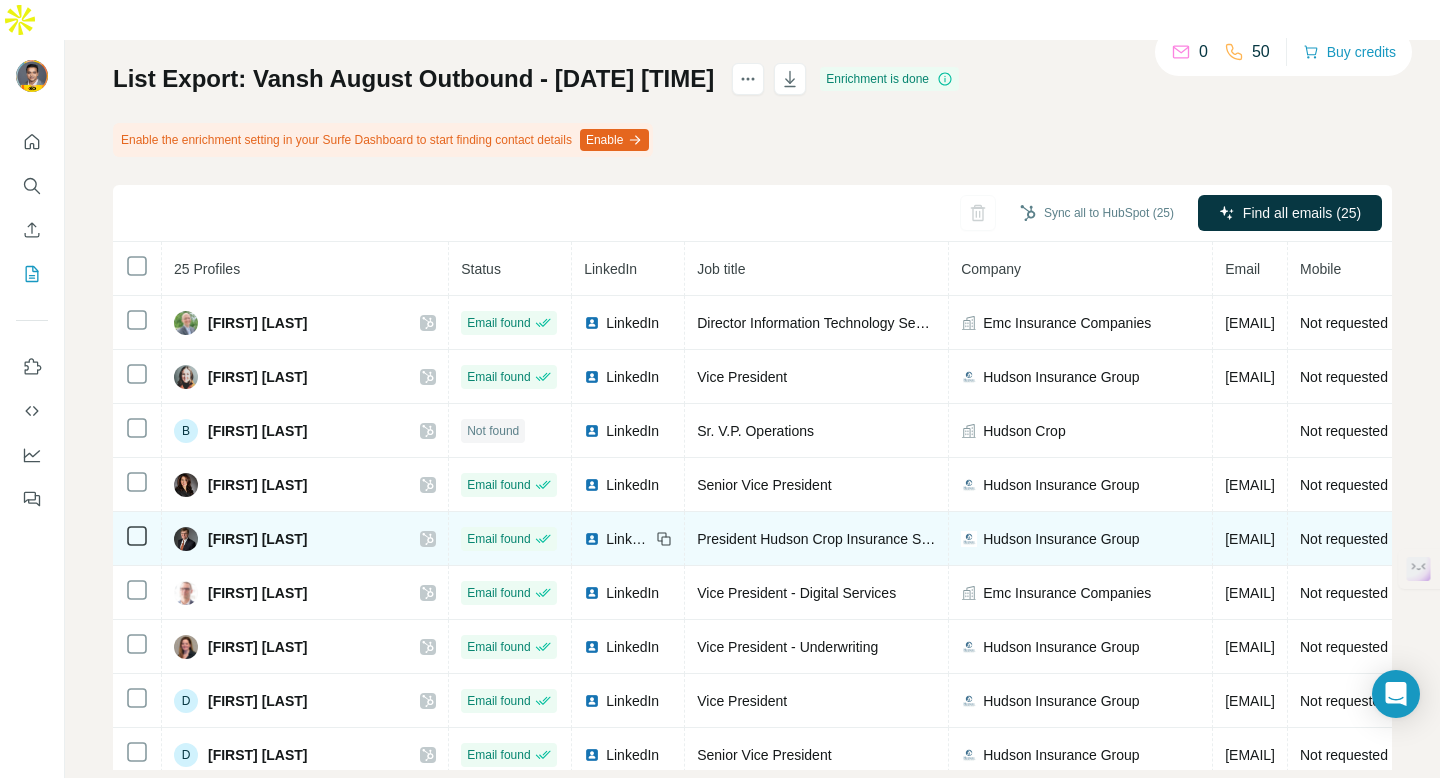 scroll, scrollTop: 34, scrollLeft: 0, axis: vertical 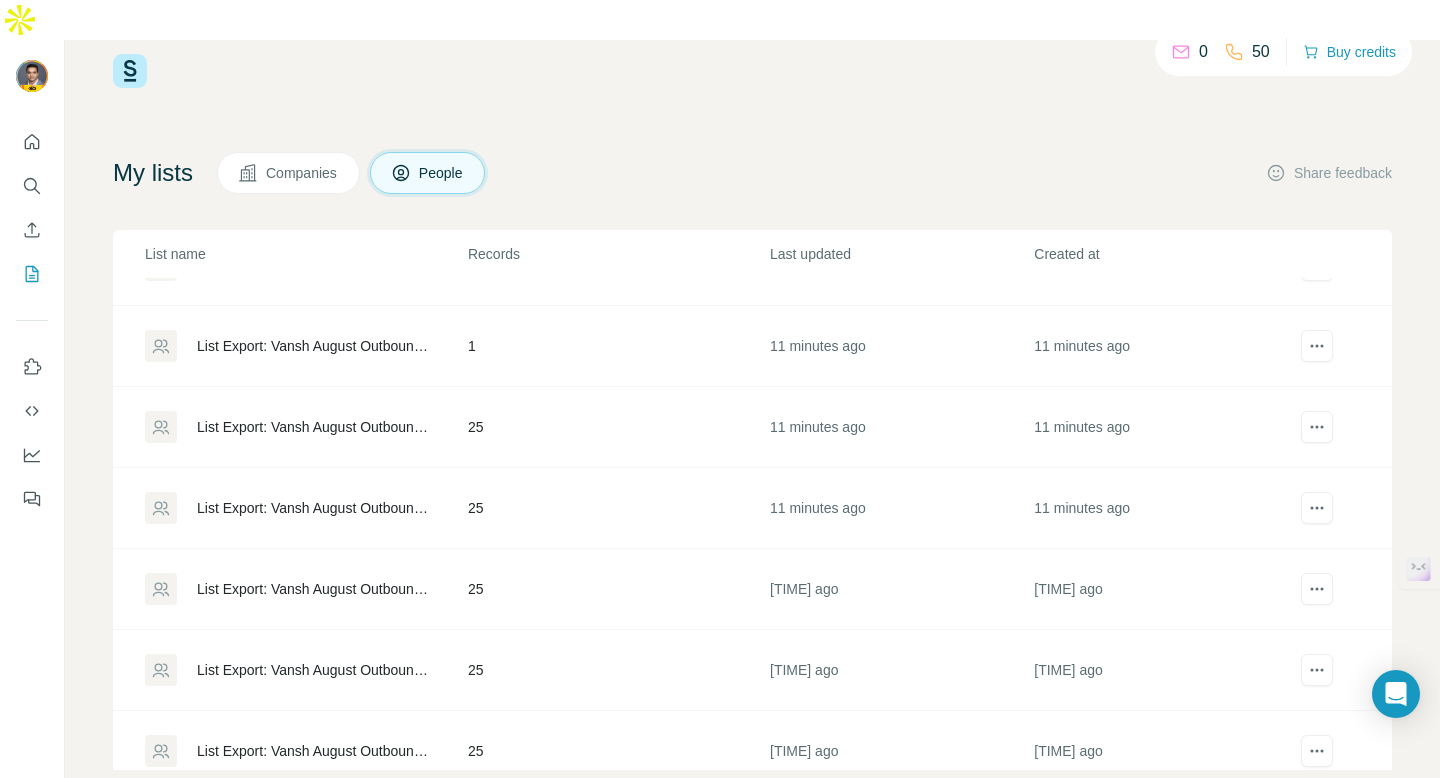 click 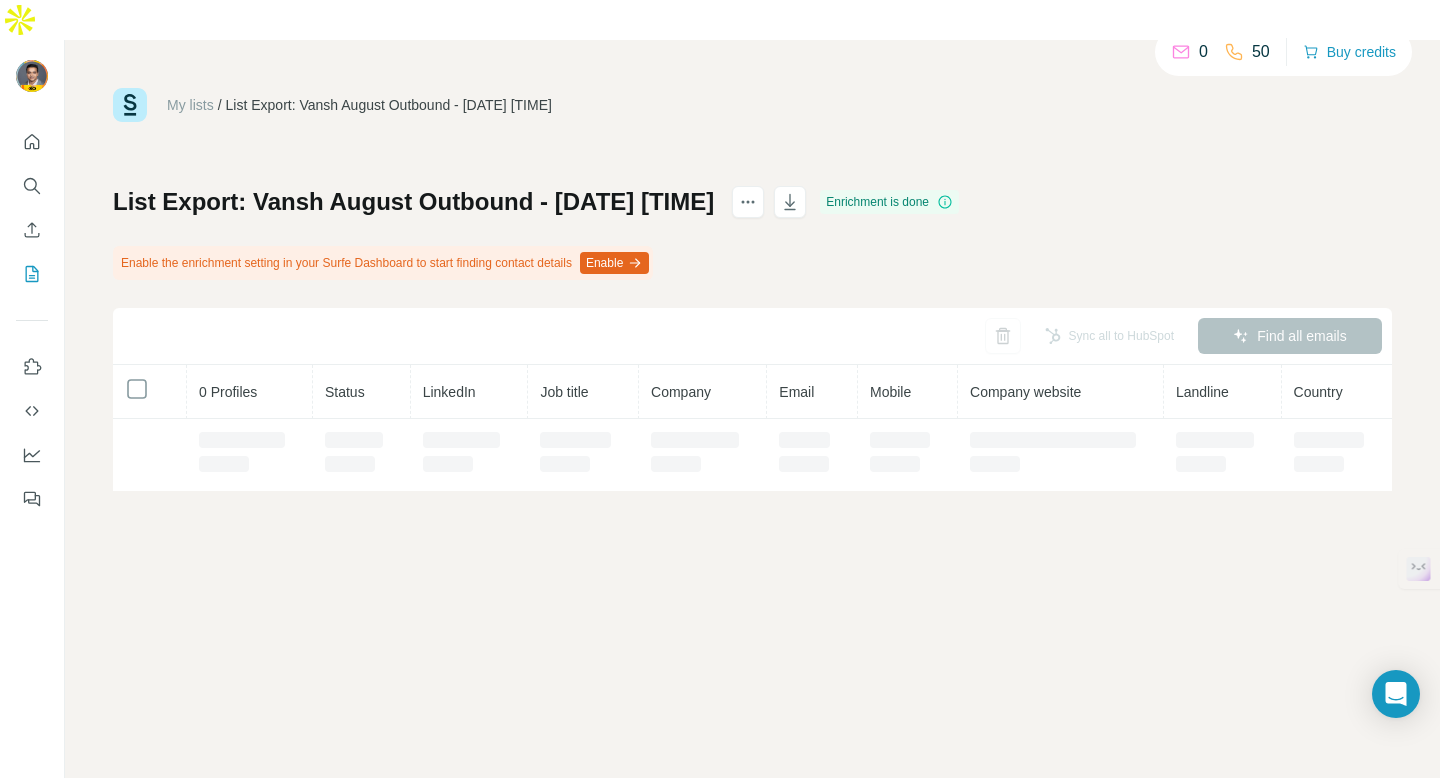 scroll, scrollTop: 0, scrollLeft: 0, axis: both 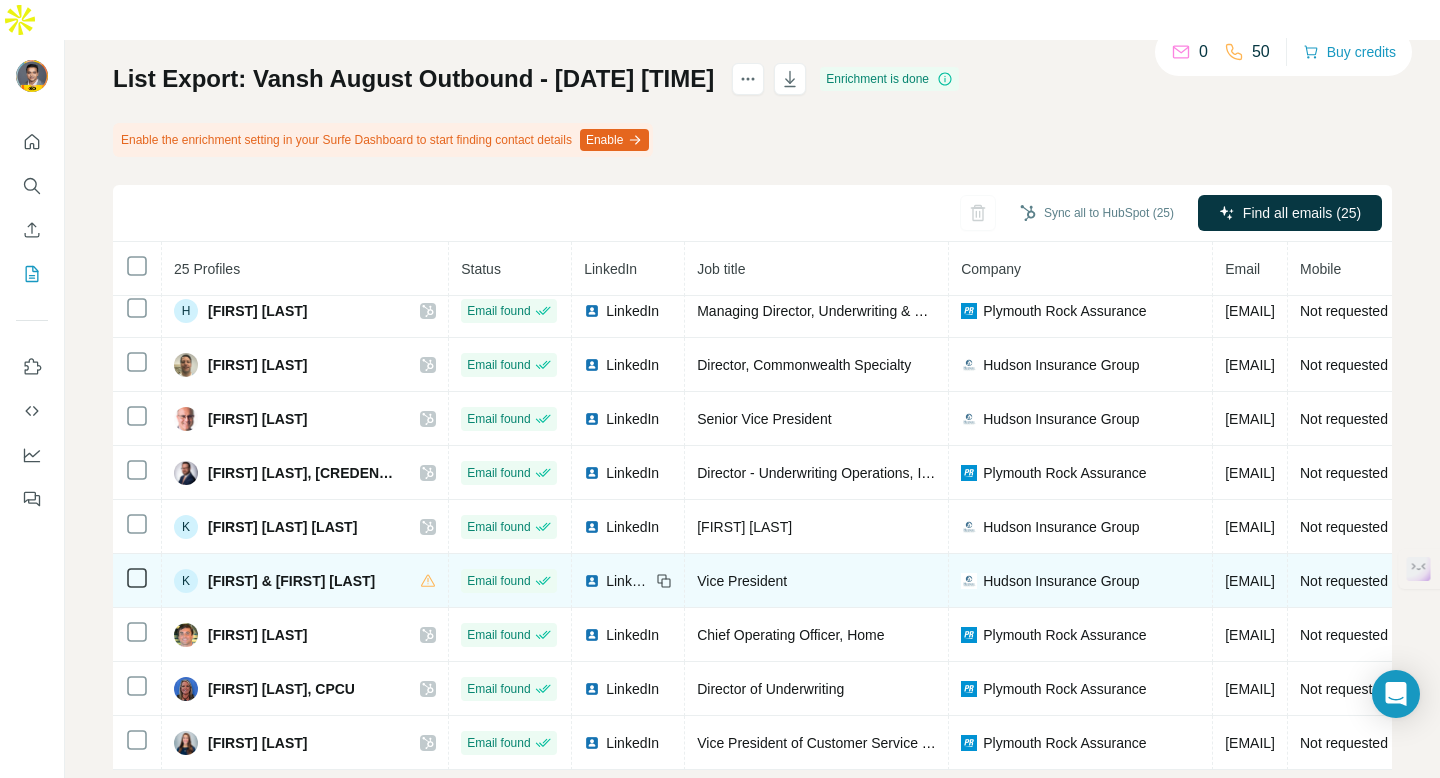 click 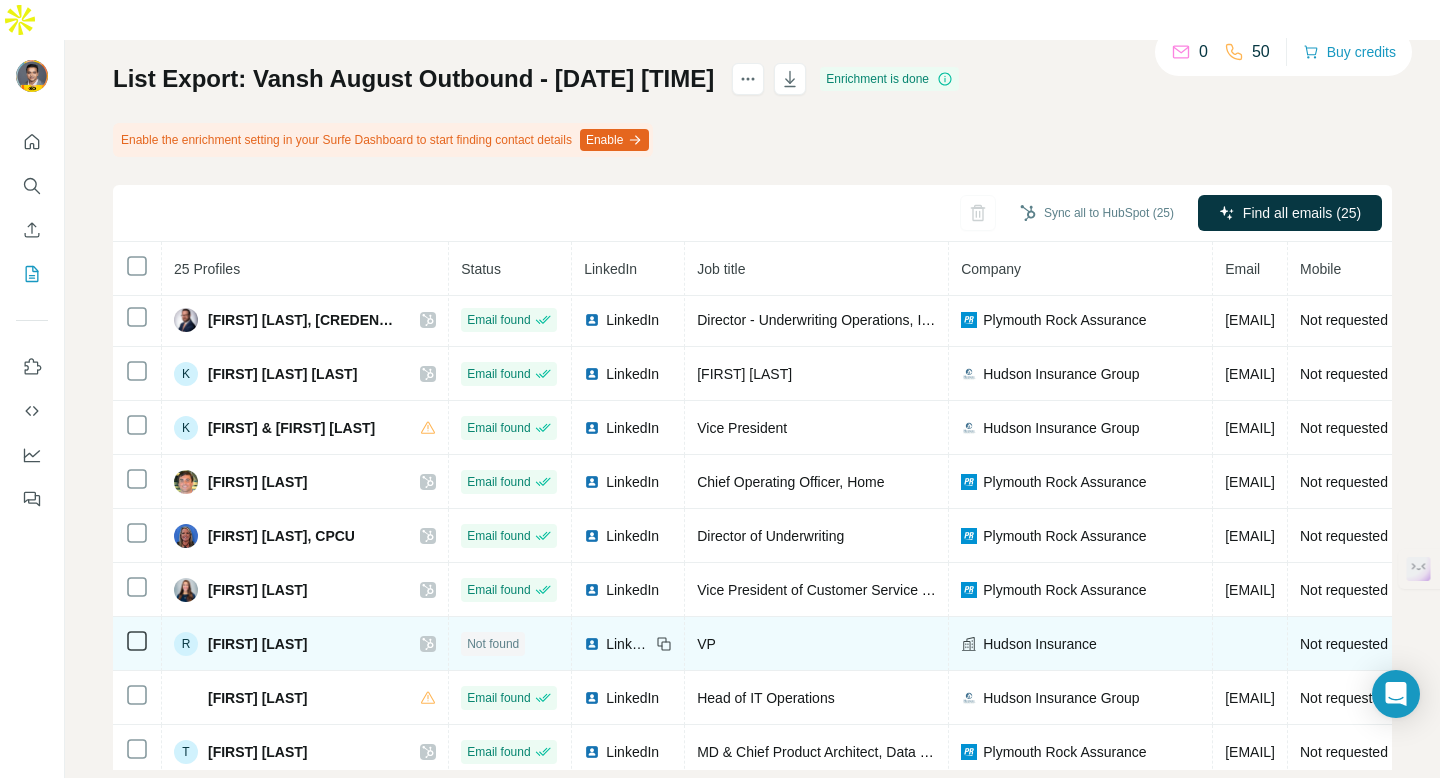 scroll, scrollTop: 826, scrollLeft: 0, axis: vertical 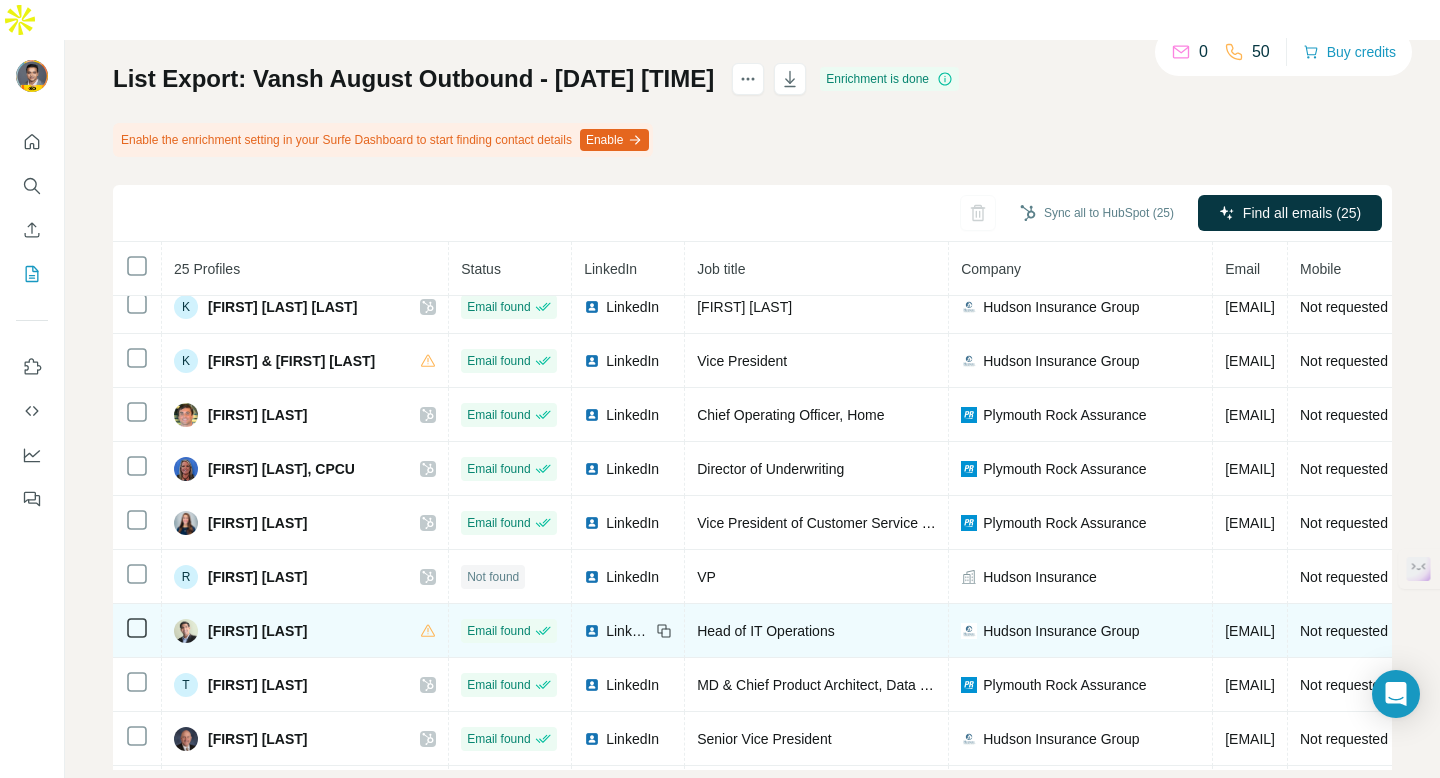 click 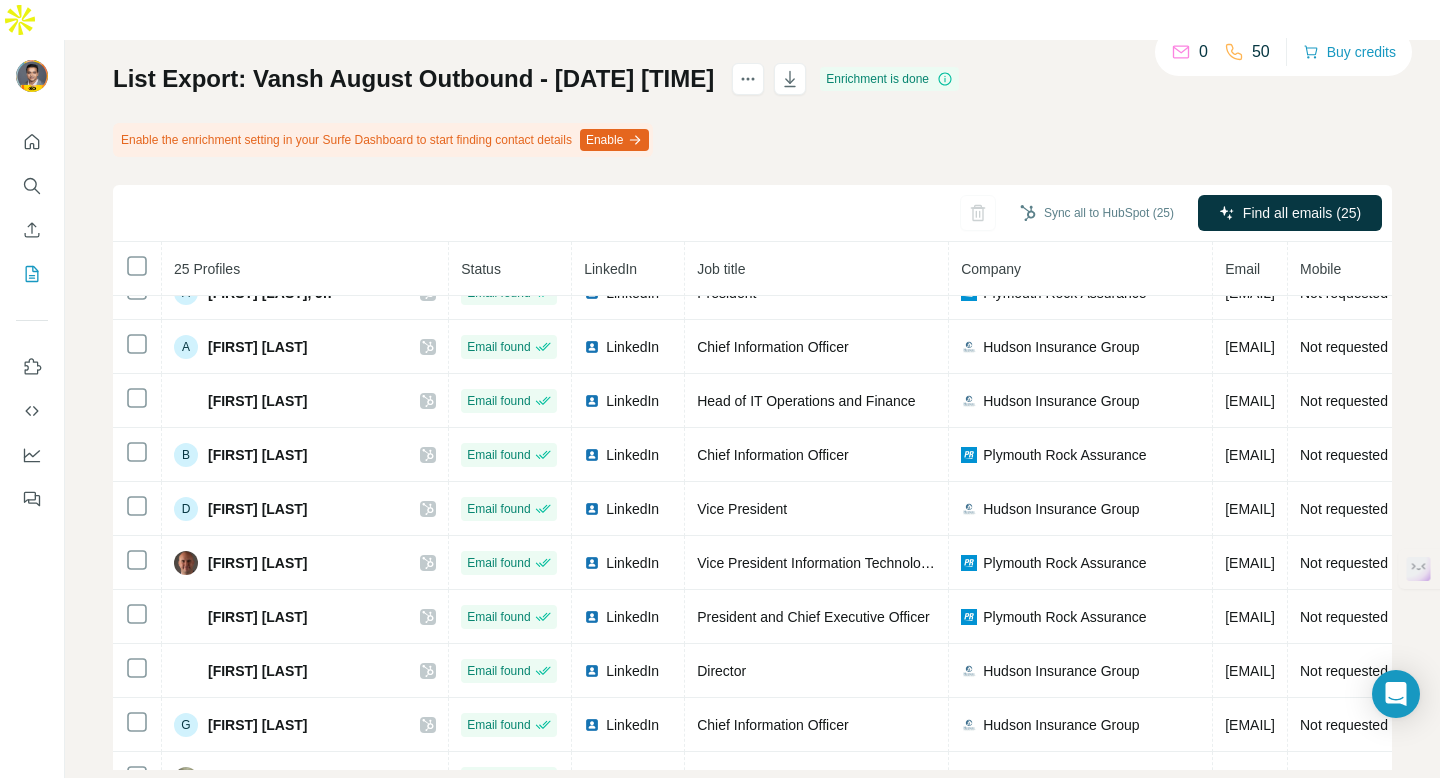 scroll, scrollTop: 0, scrollLeft: 0, axis: both 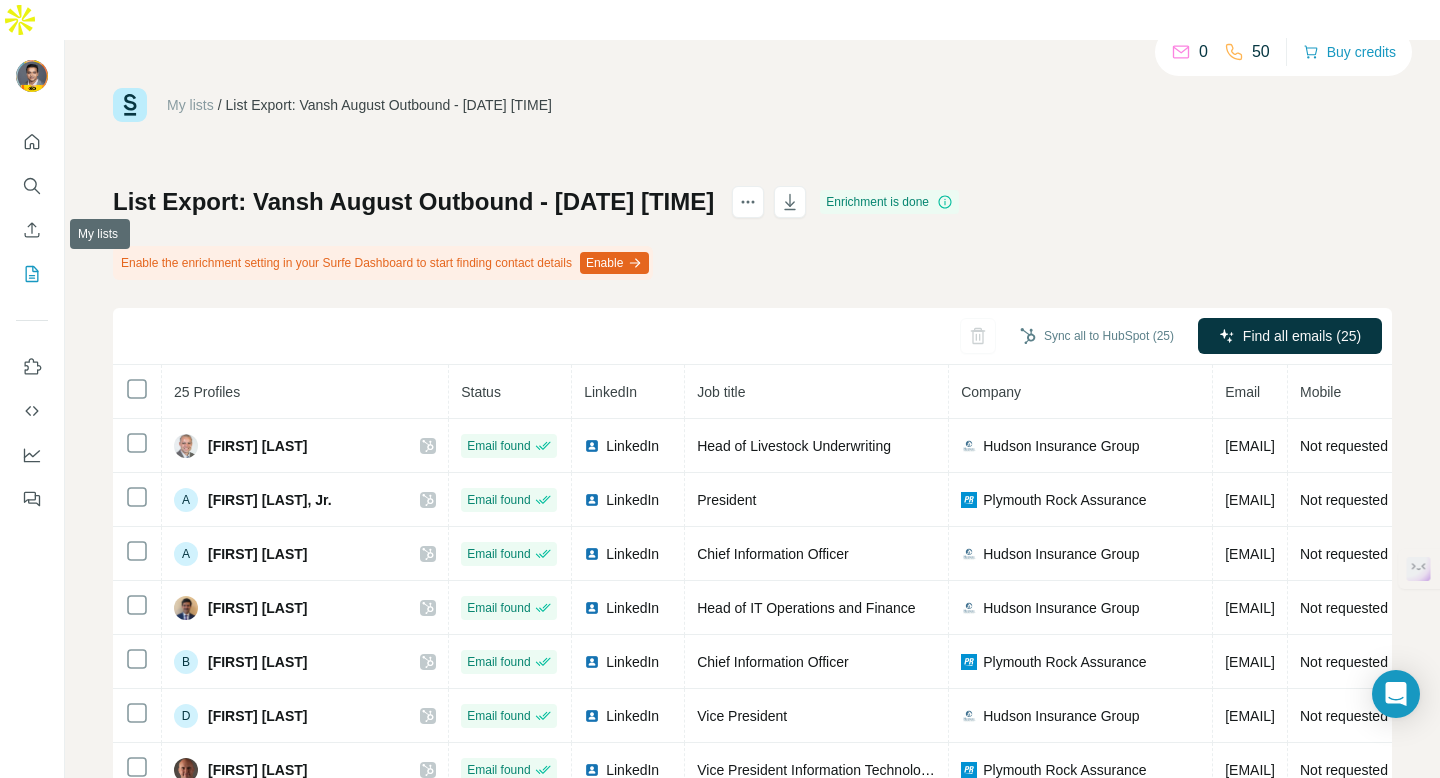 click 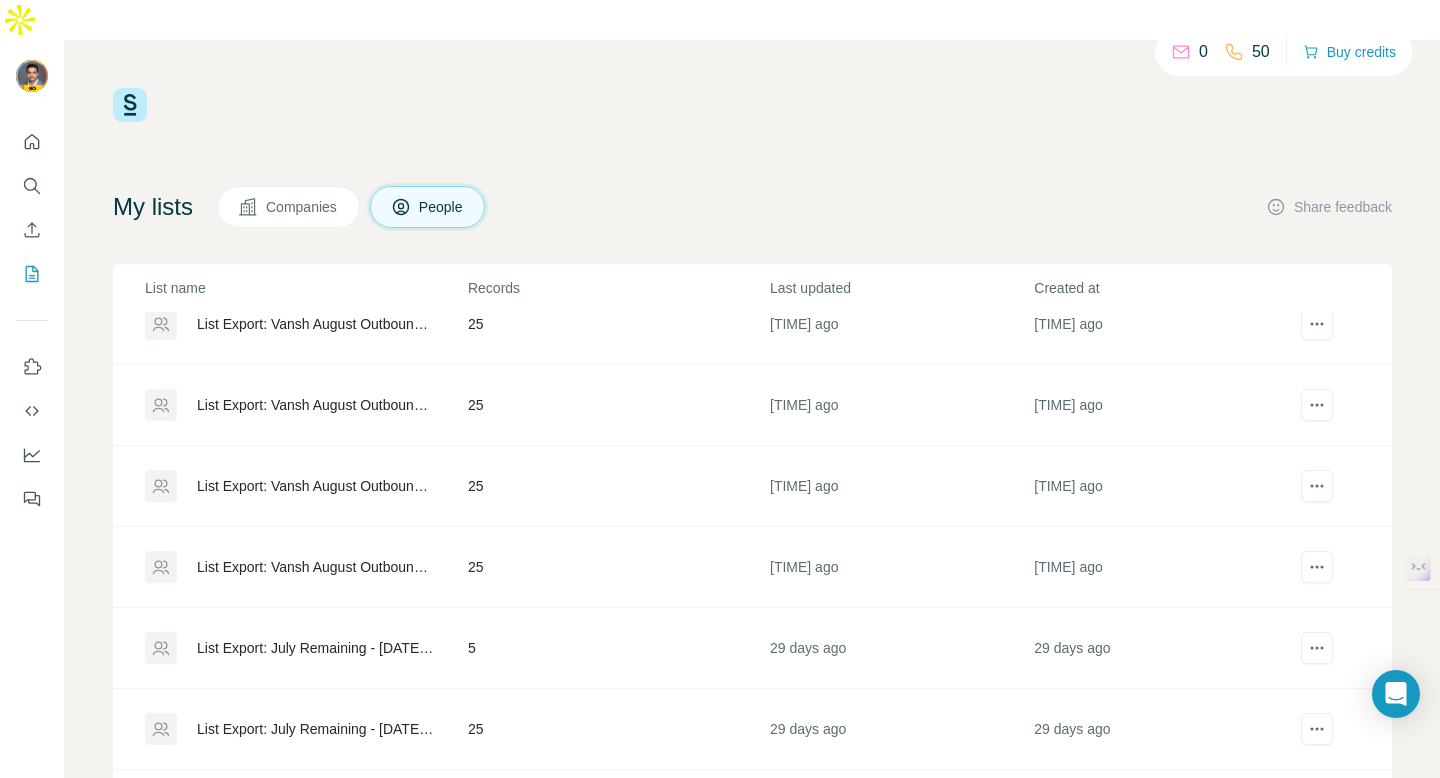 scroll, scrollTop: 400, scrollLeft: 0, axis: vertical 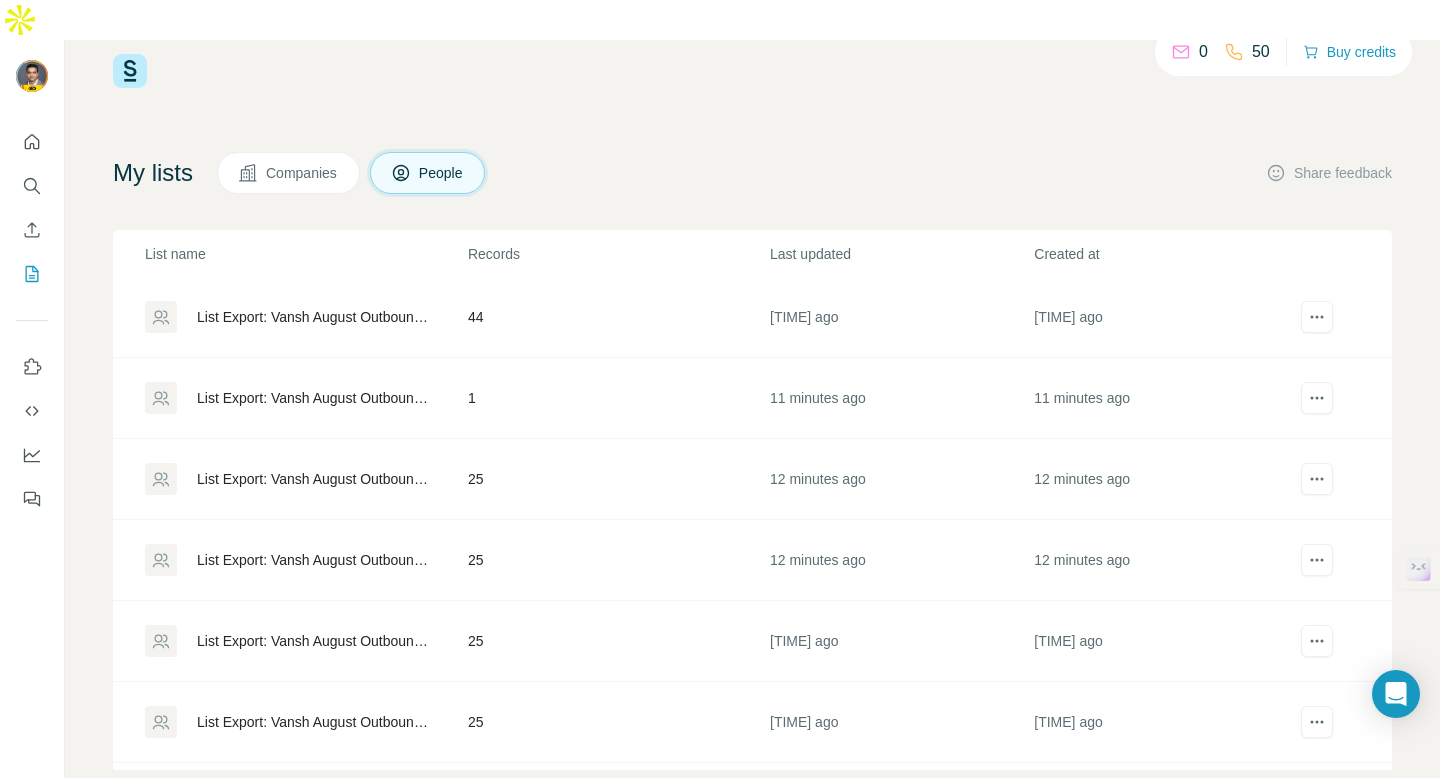 click on "List Export: [NAME] August Outbound - 05/08/2025 19:24" at bounding box center (315, 560) 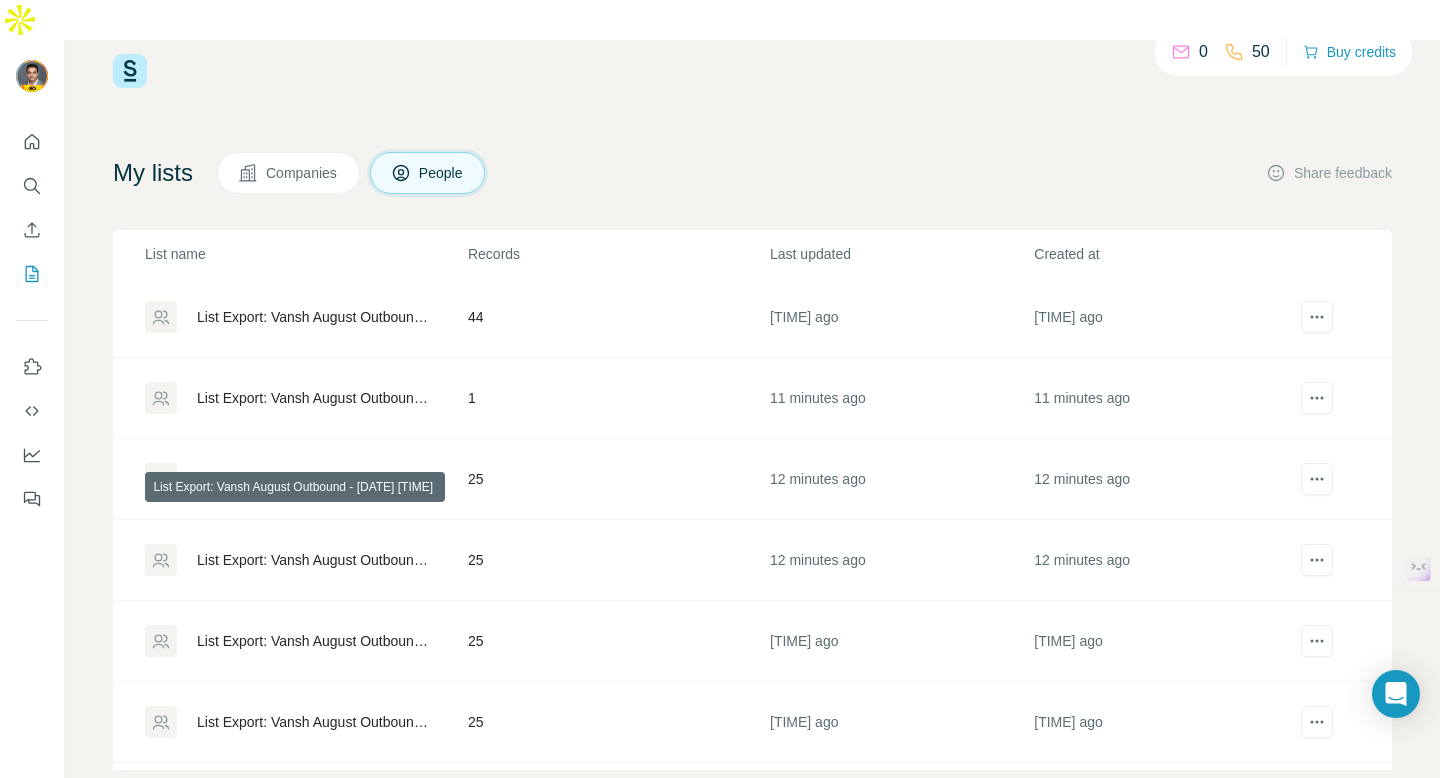 scroll, scrollTop: 0, scrollLeft: 0, axis: both 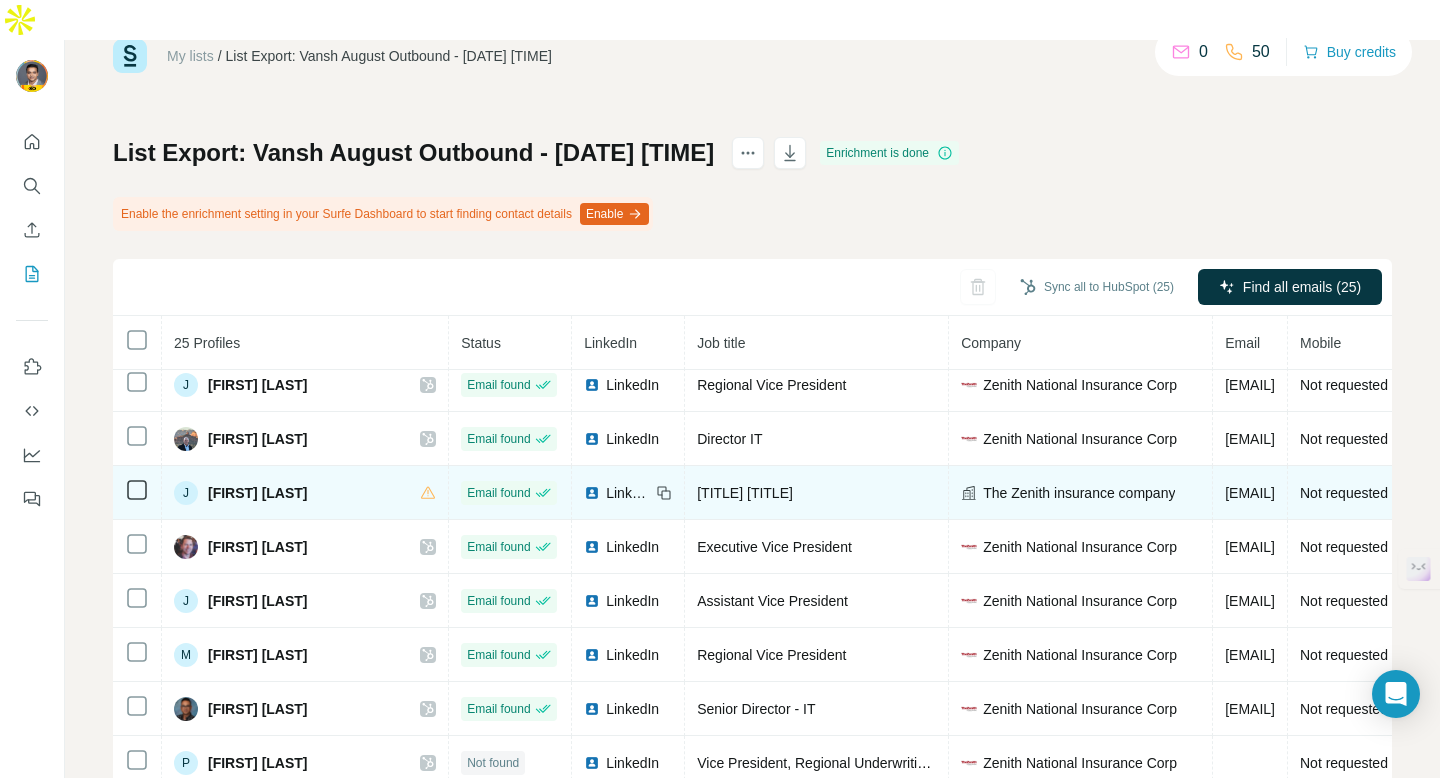 click 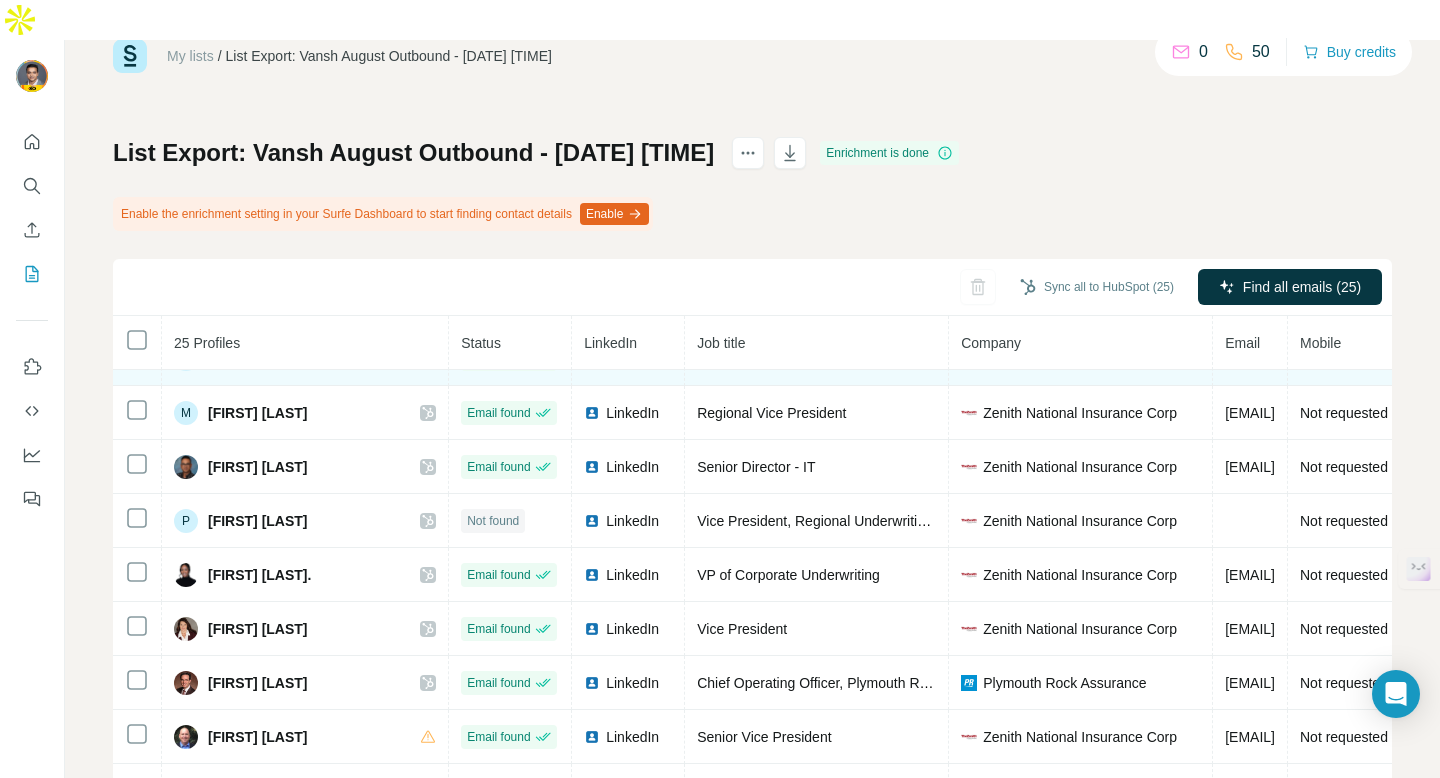 scroll, scrollTop: 876, scrollLeft: 0, axis: vertical 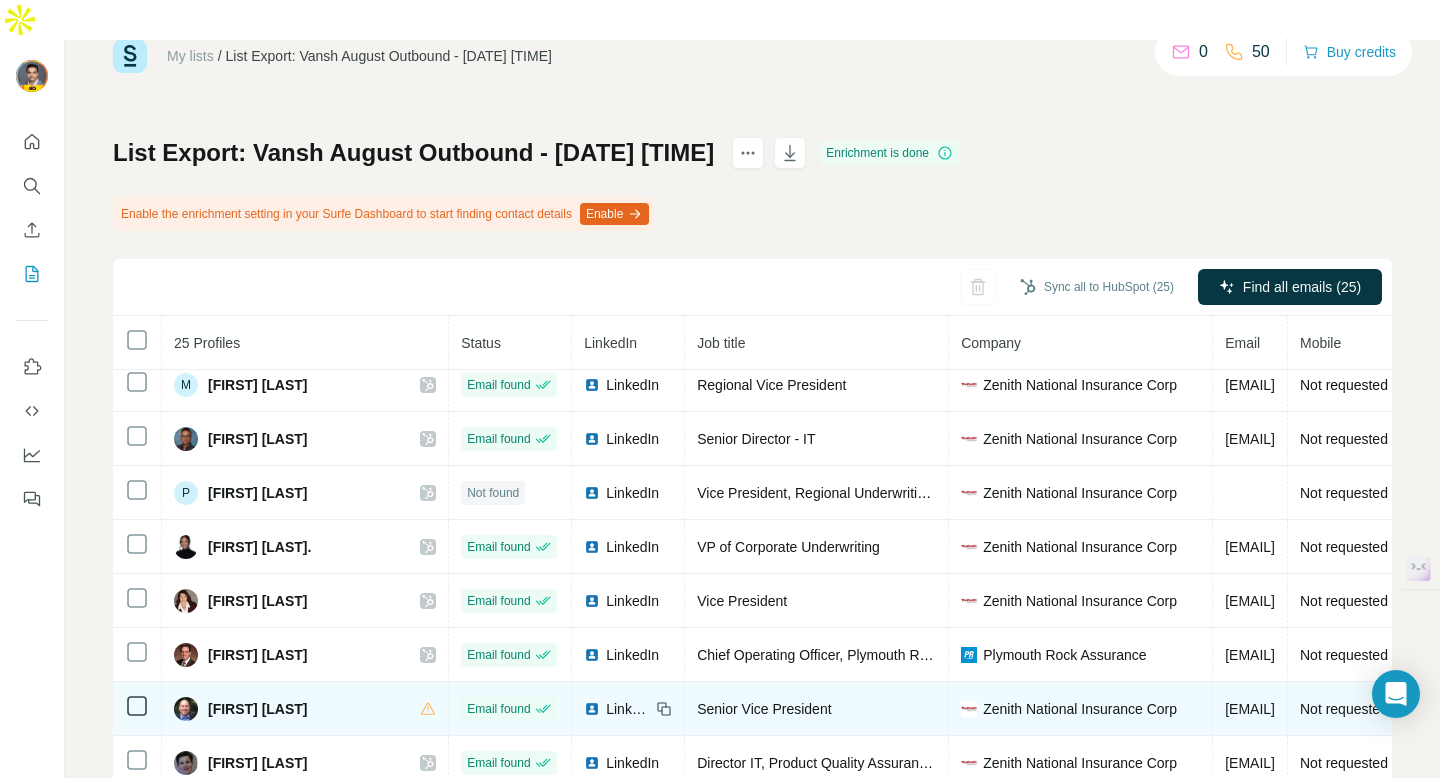 click 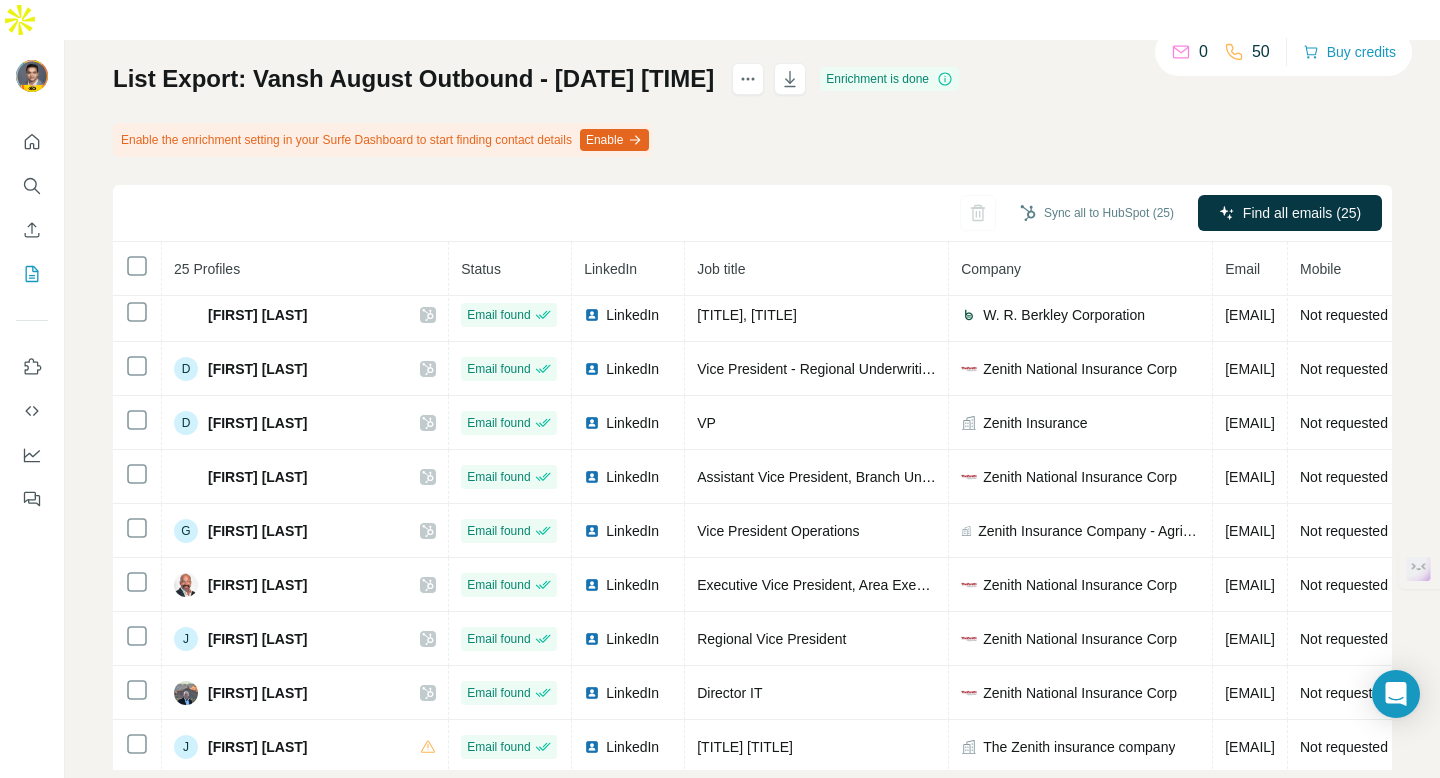 scroll, scrollTop: 0, scrollLeft: 0, axis: both 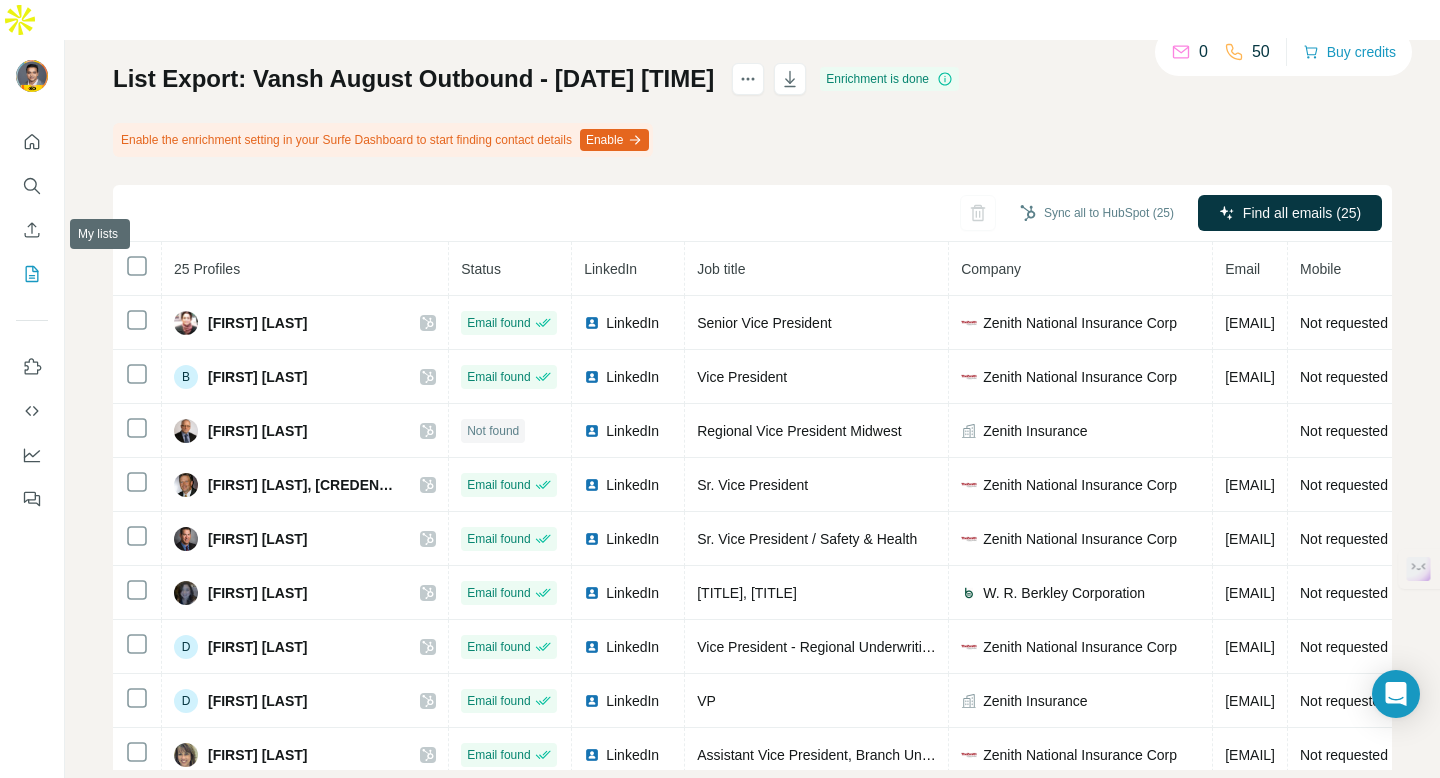 click 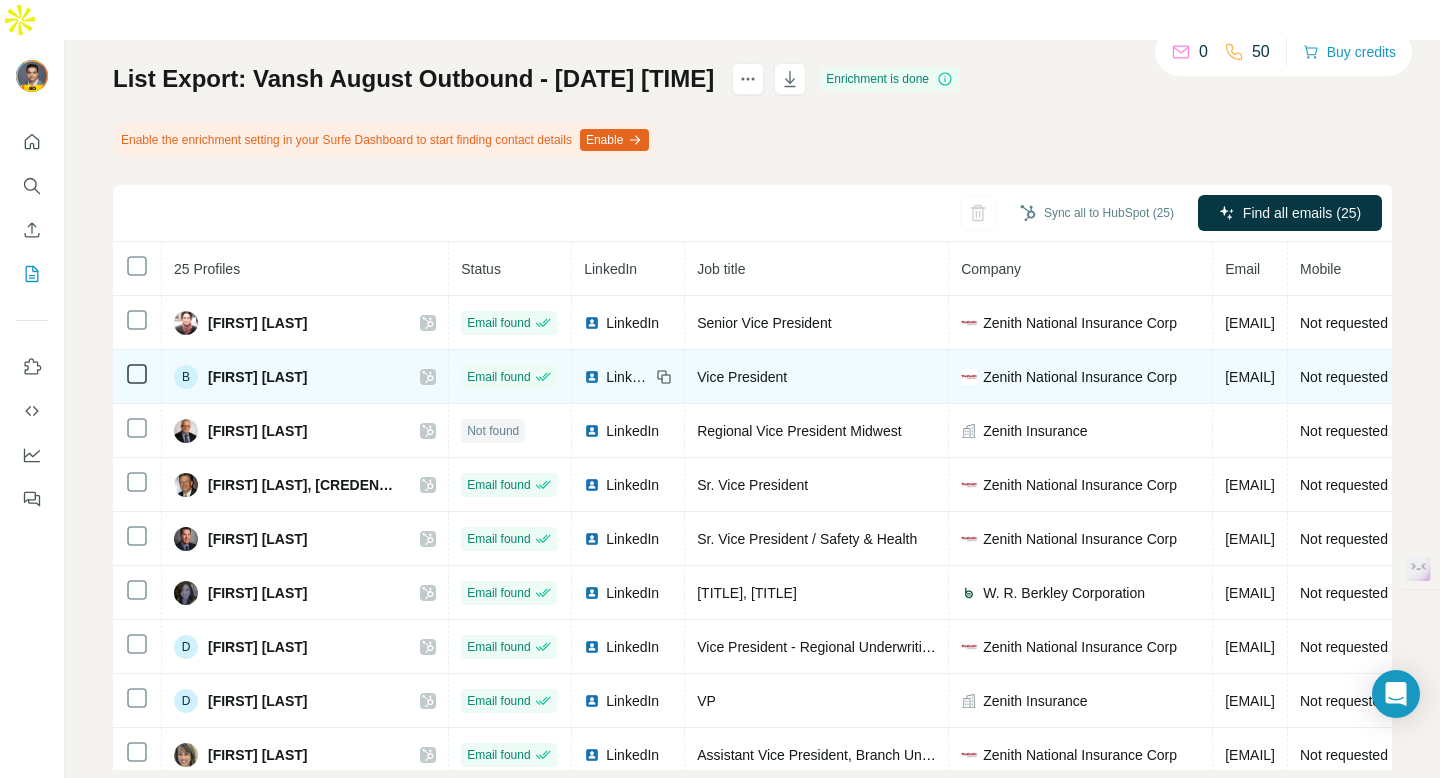 scroll, scrollTop: 34, scrollLeft: 0, axis: vertical 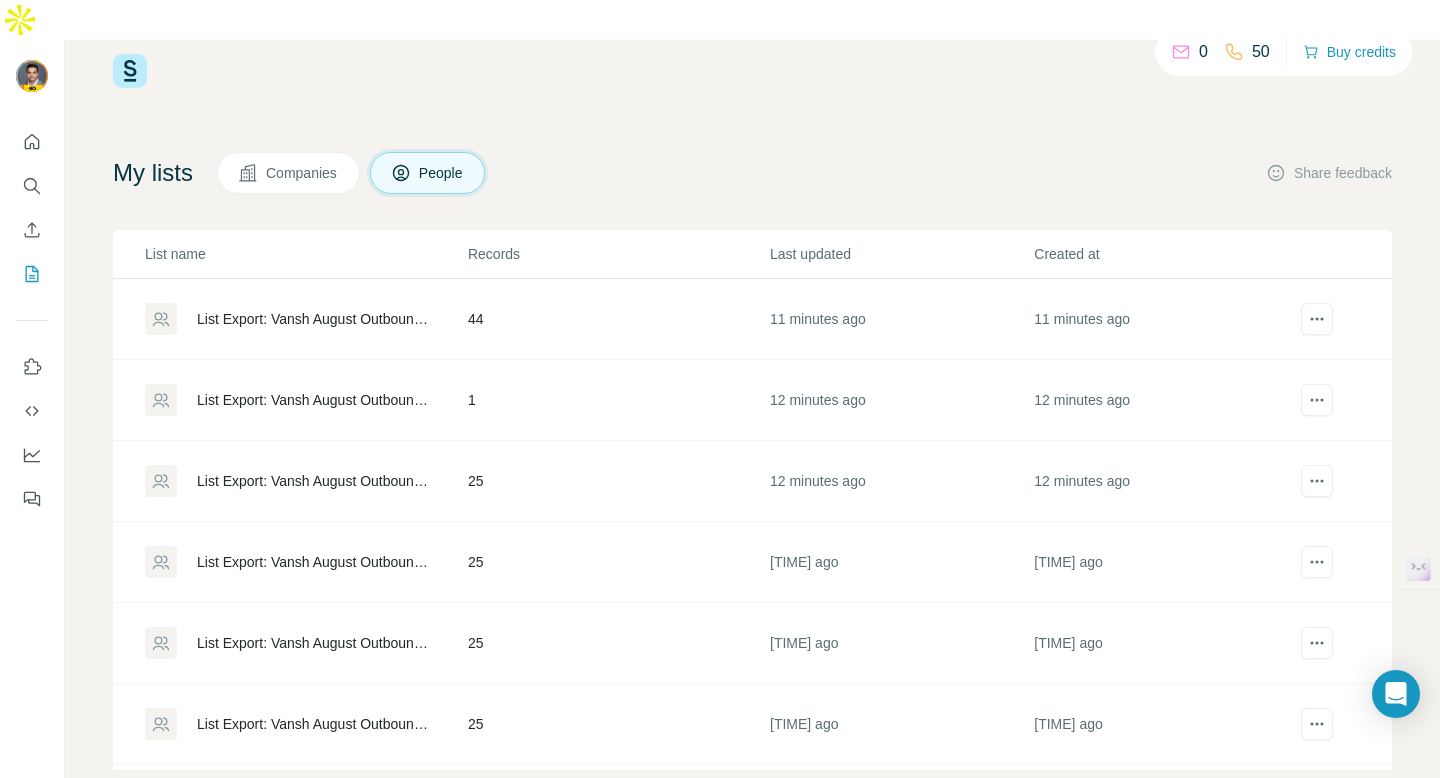 click on "List Export: [NAME] August Outbound - 05/08/2025 19:24" at bounding box center [315, 481] 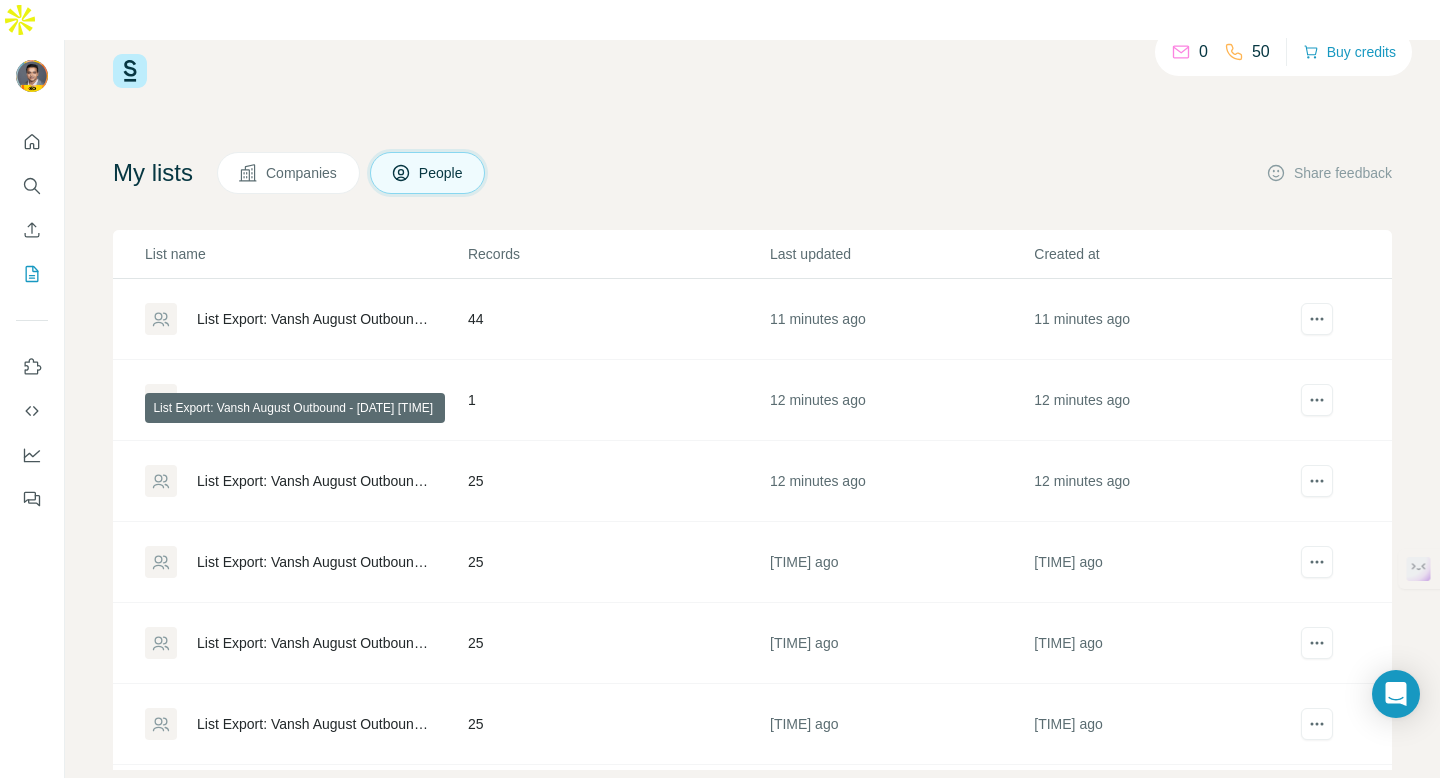scroll, scrollTop: 0, scrollLeft: 0, axis: both 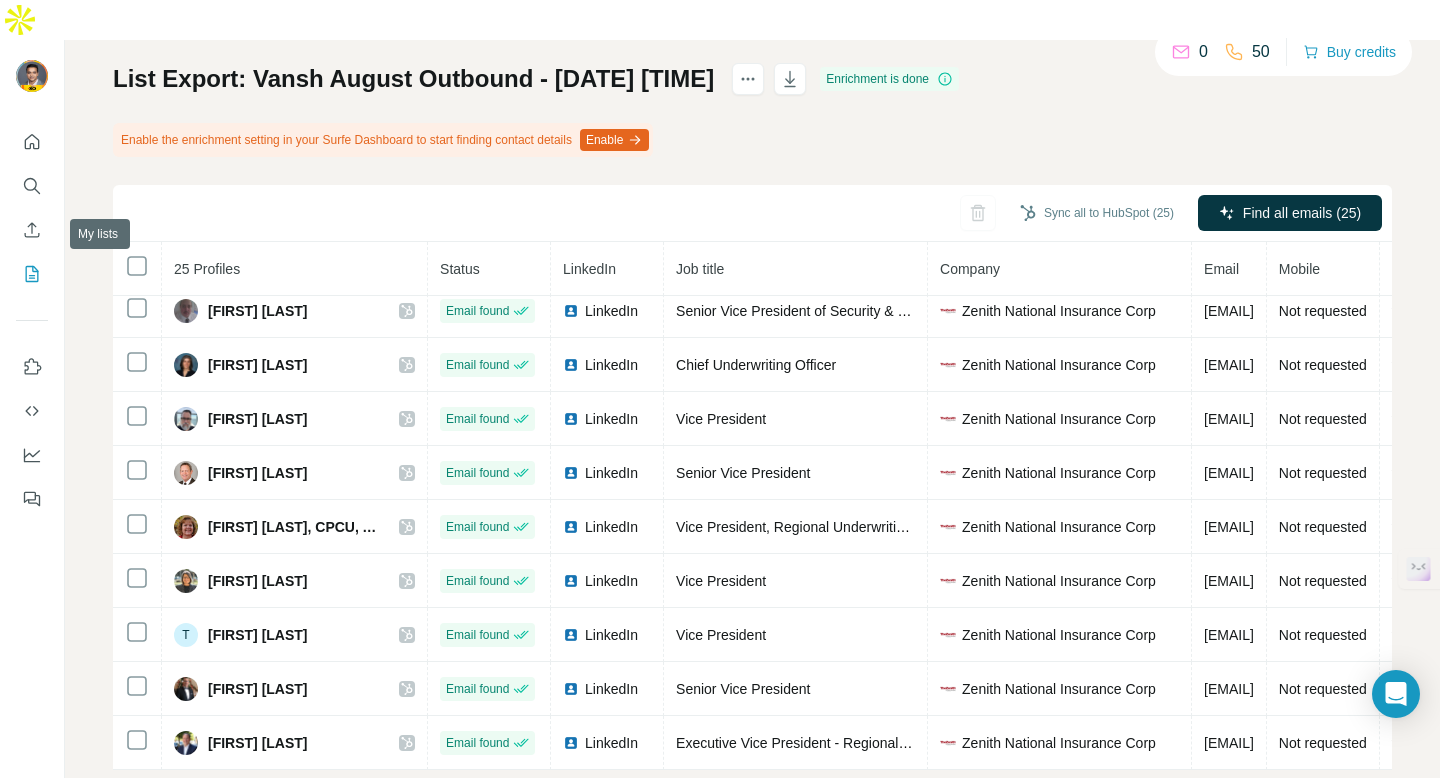 click 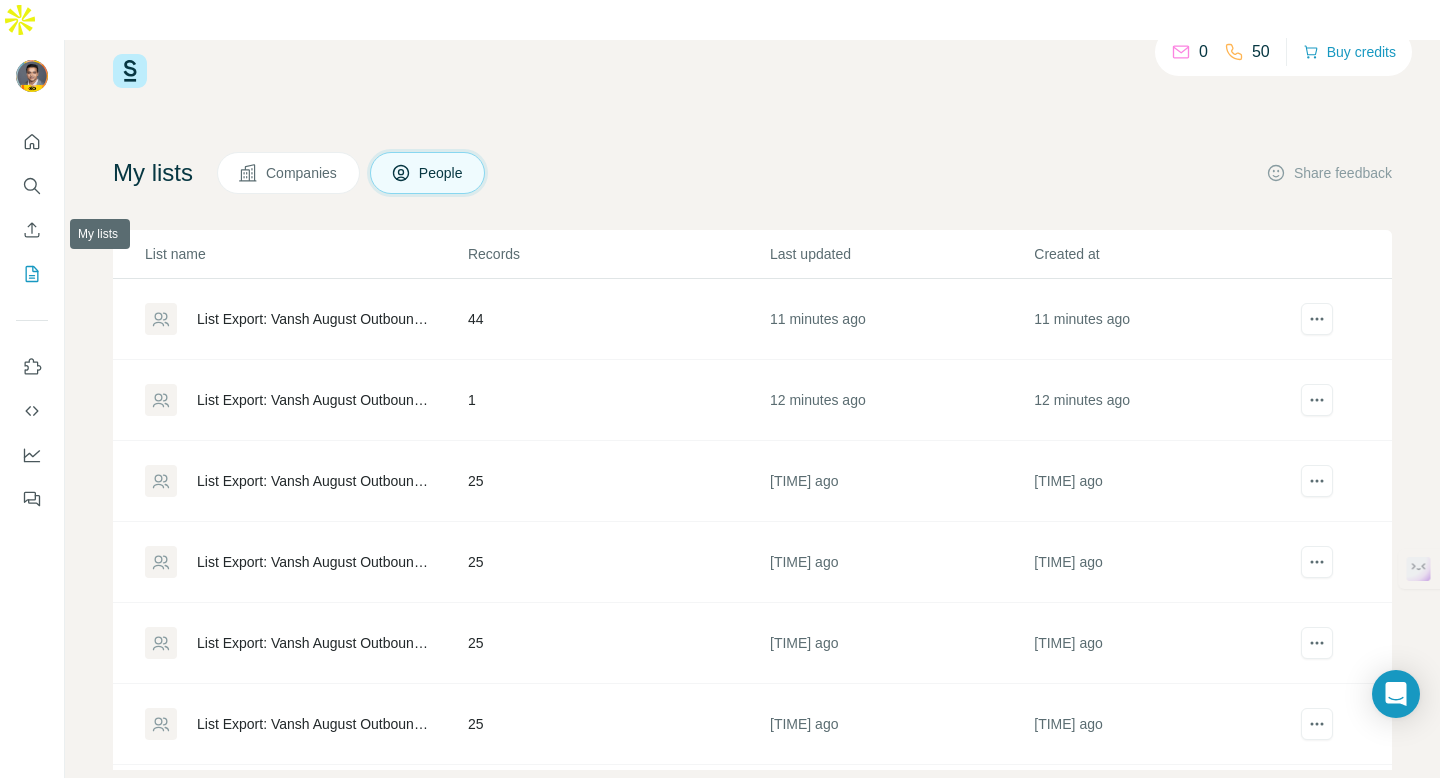 scroll, scrollTop: 34, scrollLeft: 0, axis: vertical 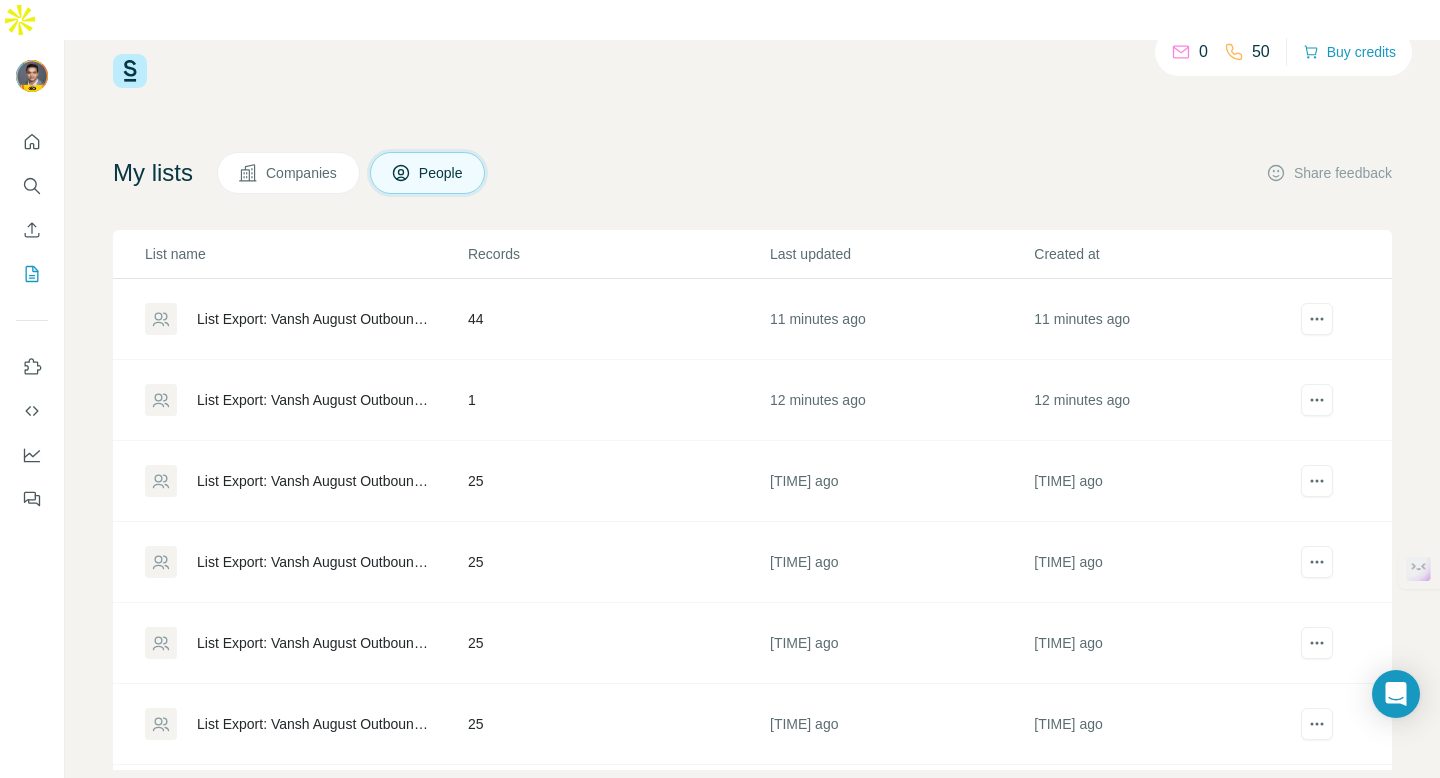 click on "List Export: [NAME] August Outbound - 05/08/2025 19:24" at bounding box center [315, 400] 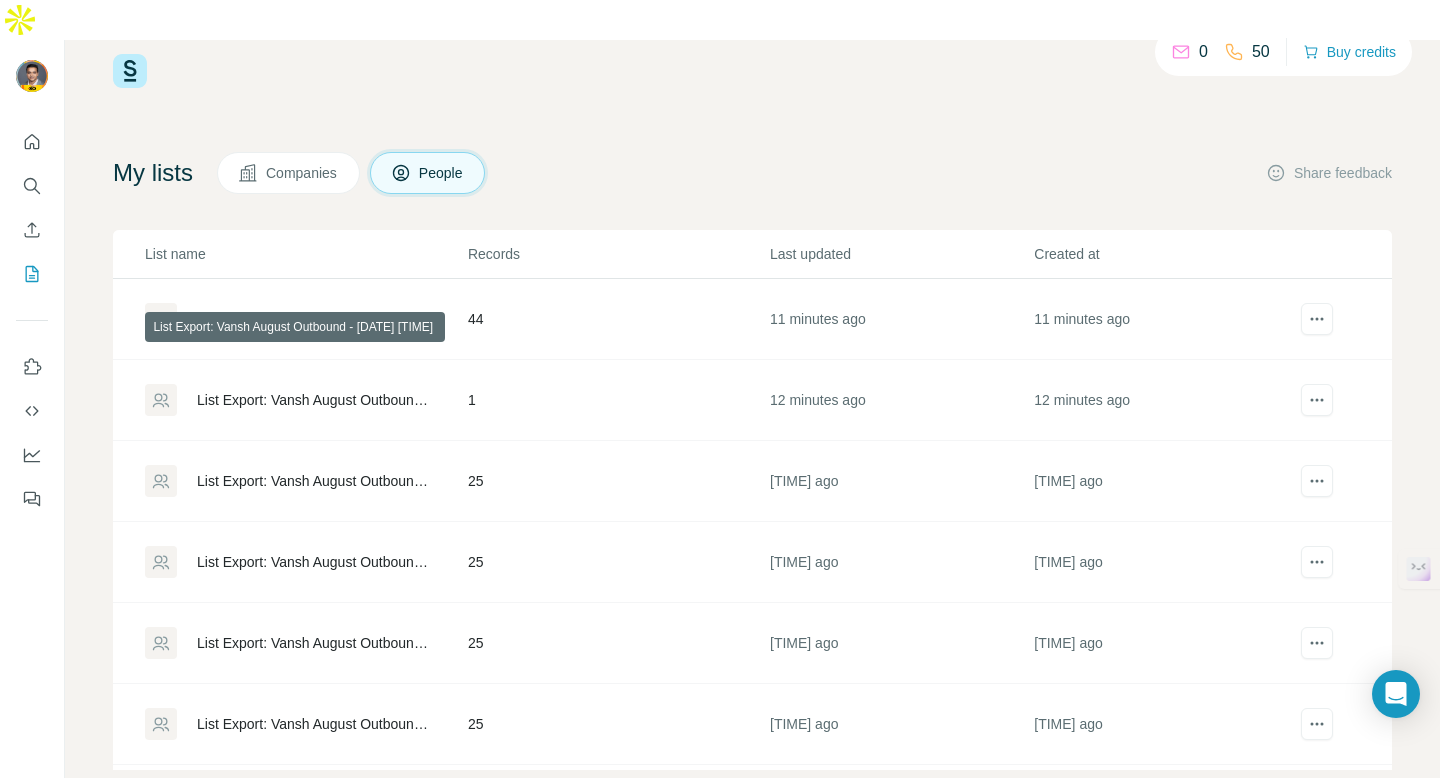 scroll, scrollTop: 0, scrollLeft: 0, axis: both 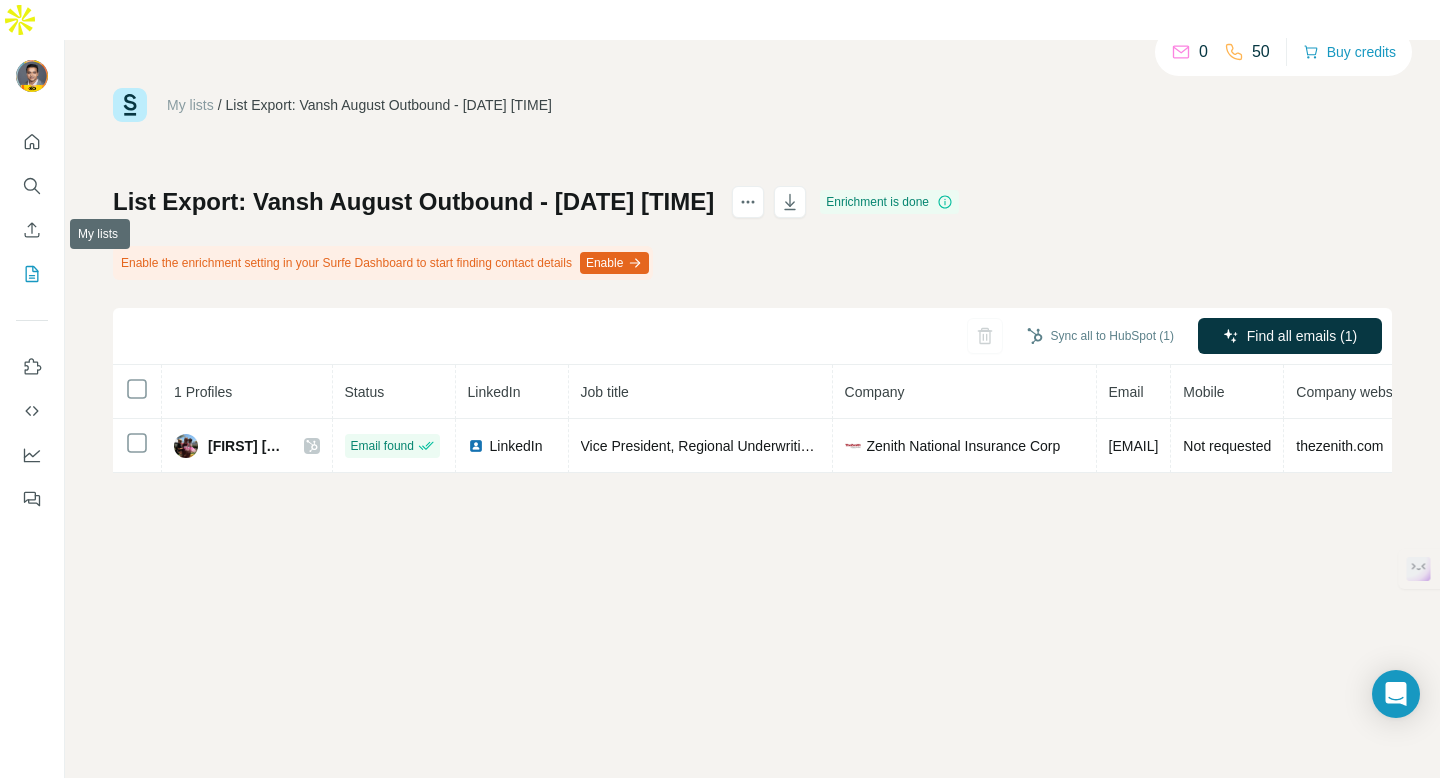 click 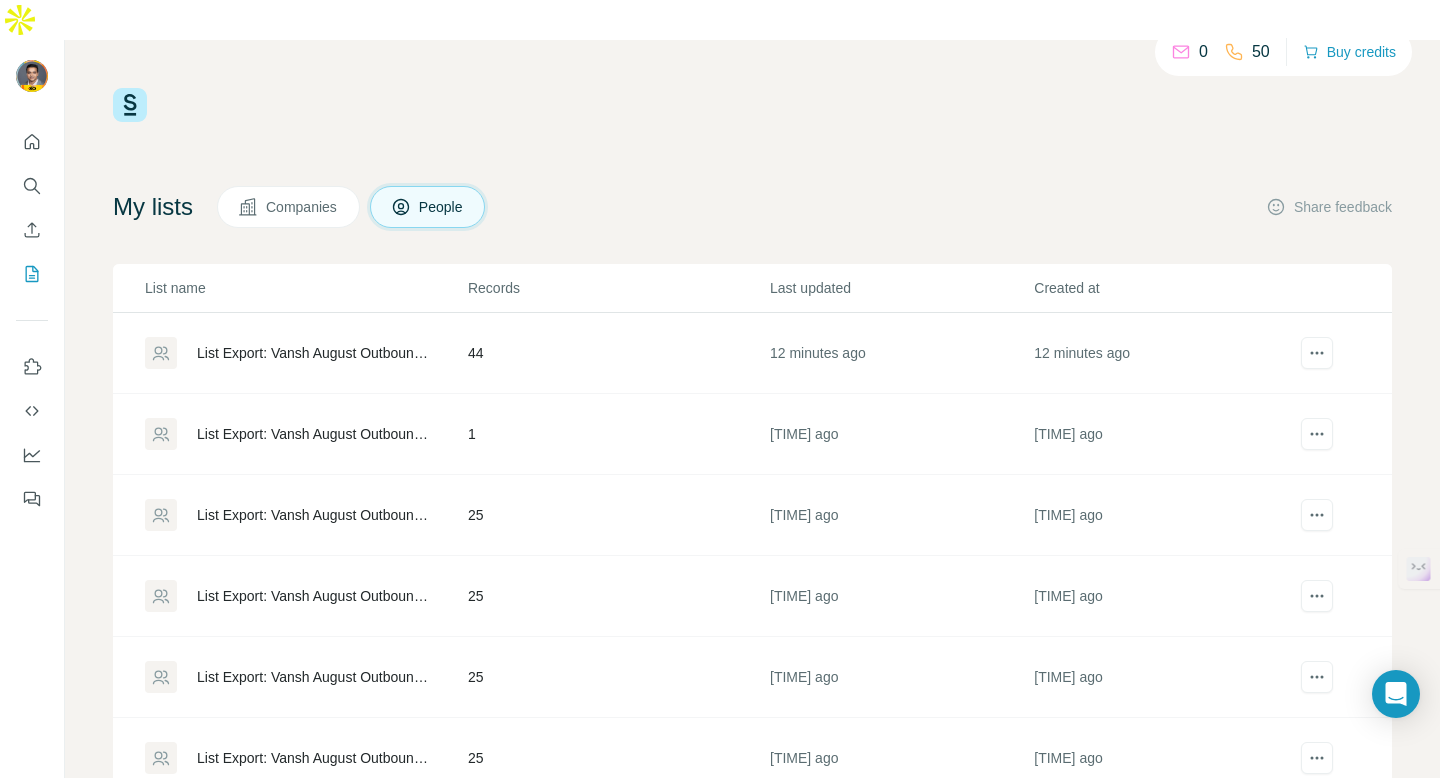 click on "List Export: [NAME] August Outbound (2) - 05/08/2025 19:25" at bounding box center (315, 353) 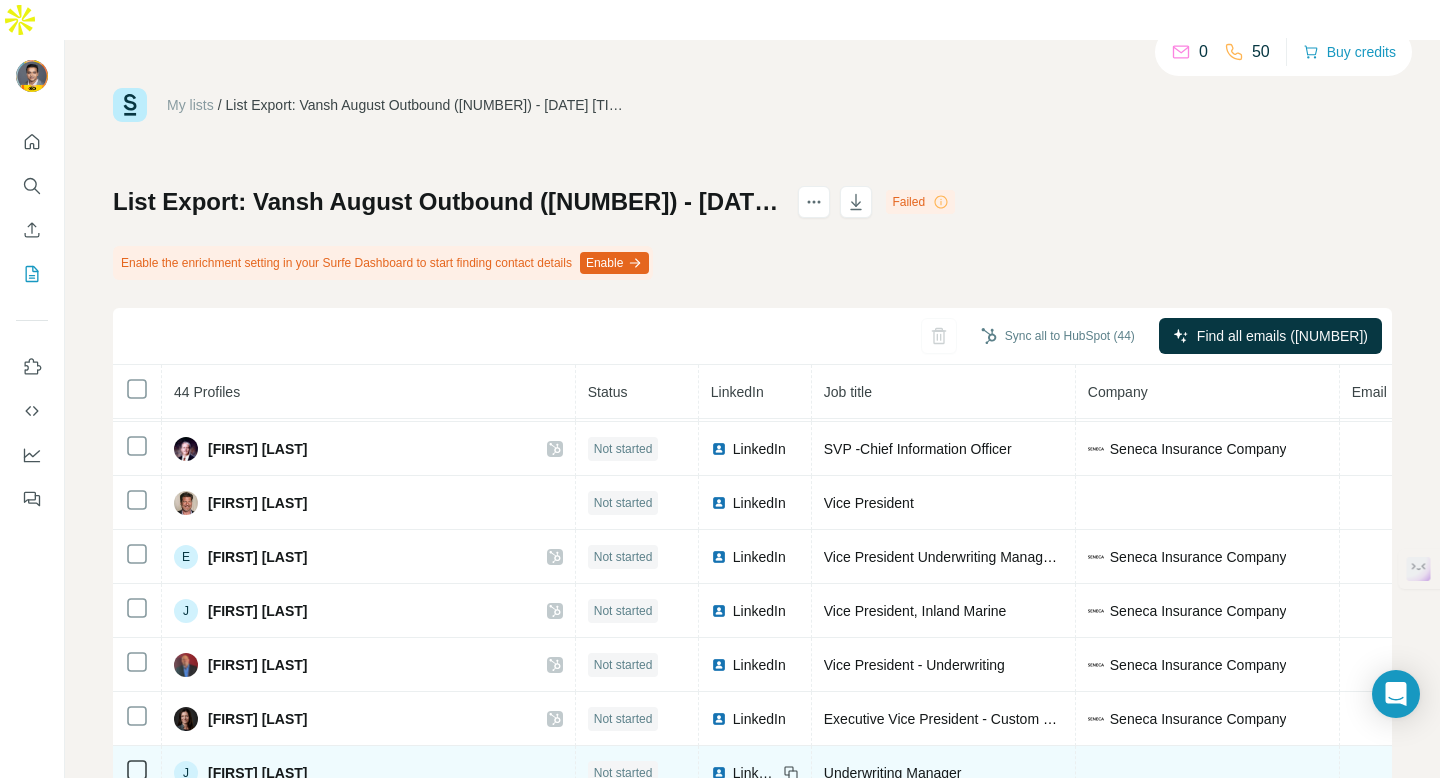scroll, scrollTop: 100, scrollLeft: 0, axis: vertical 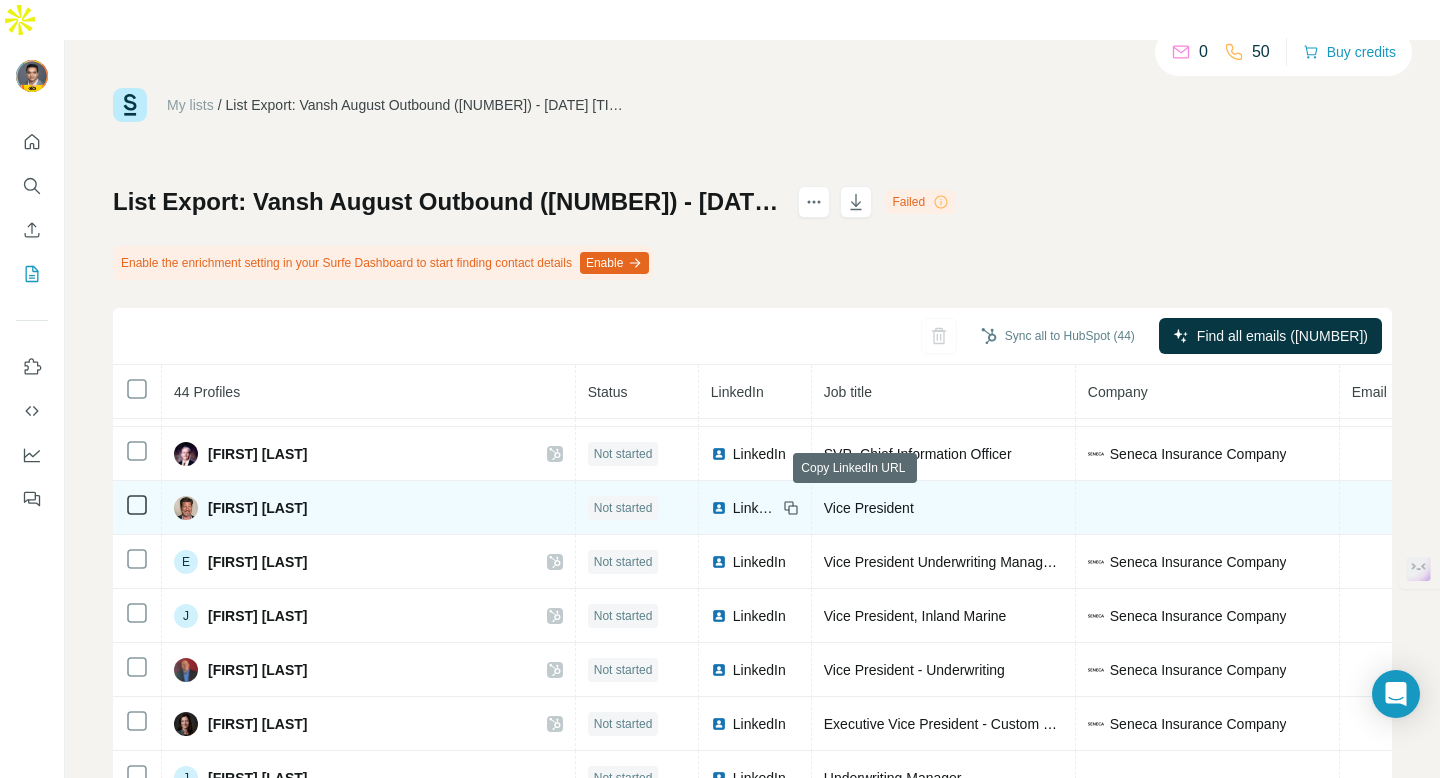 click 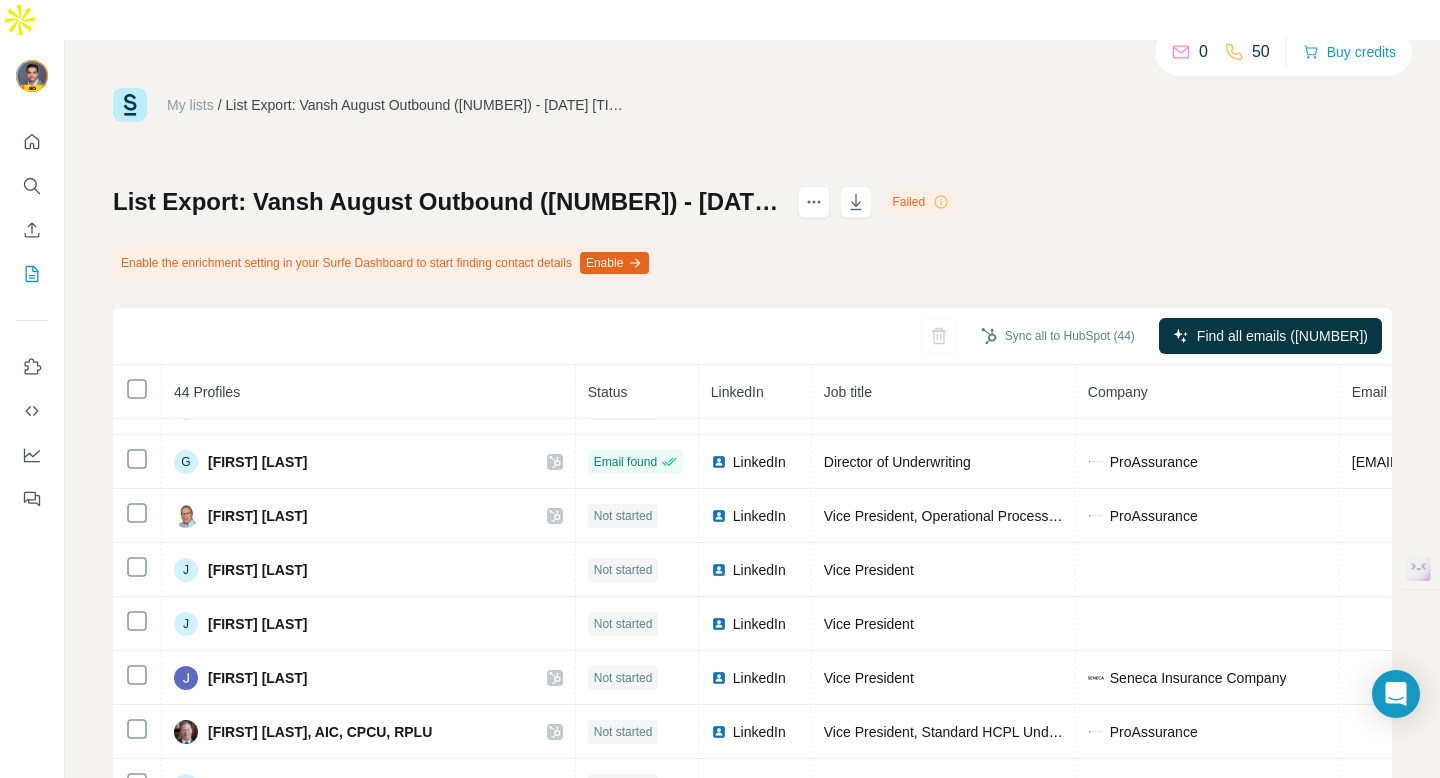 scroll, scrollTop: 1449, scrollLeft: 0, axis: vertical 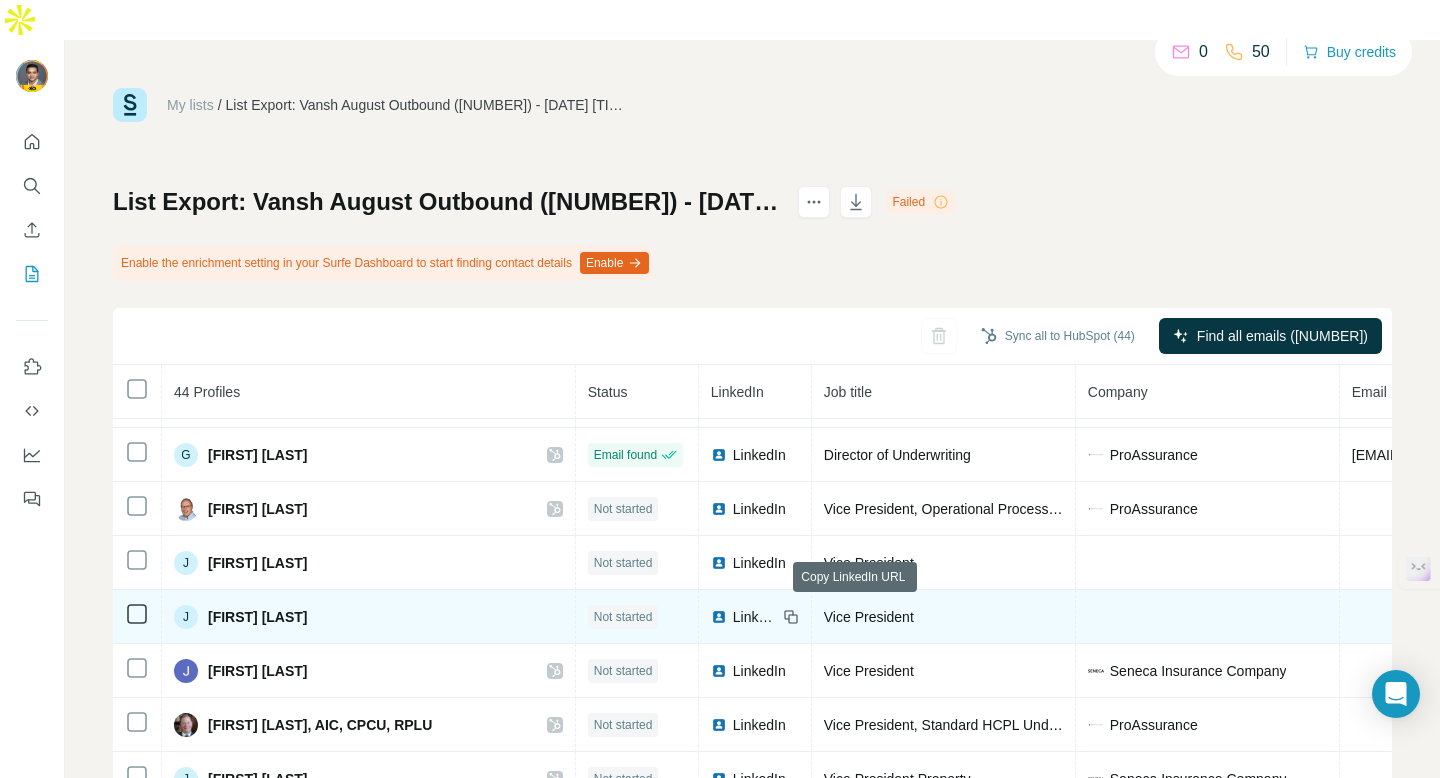click 